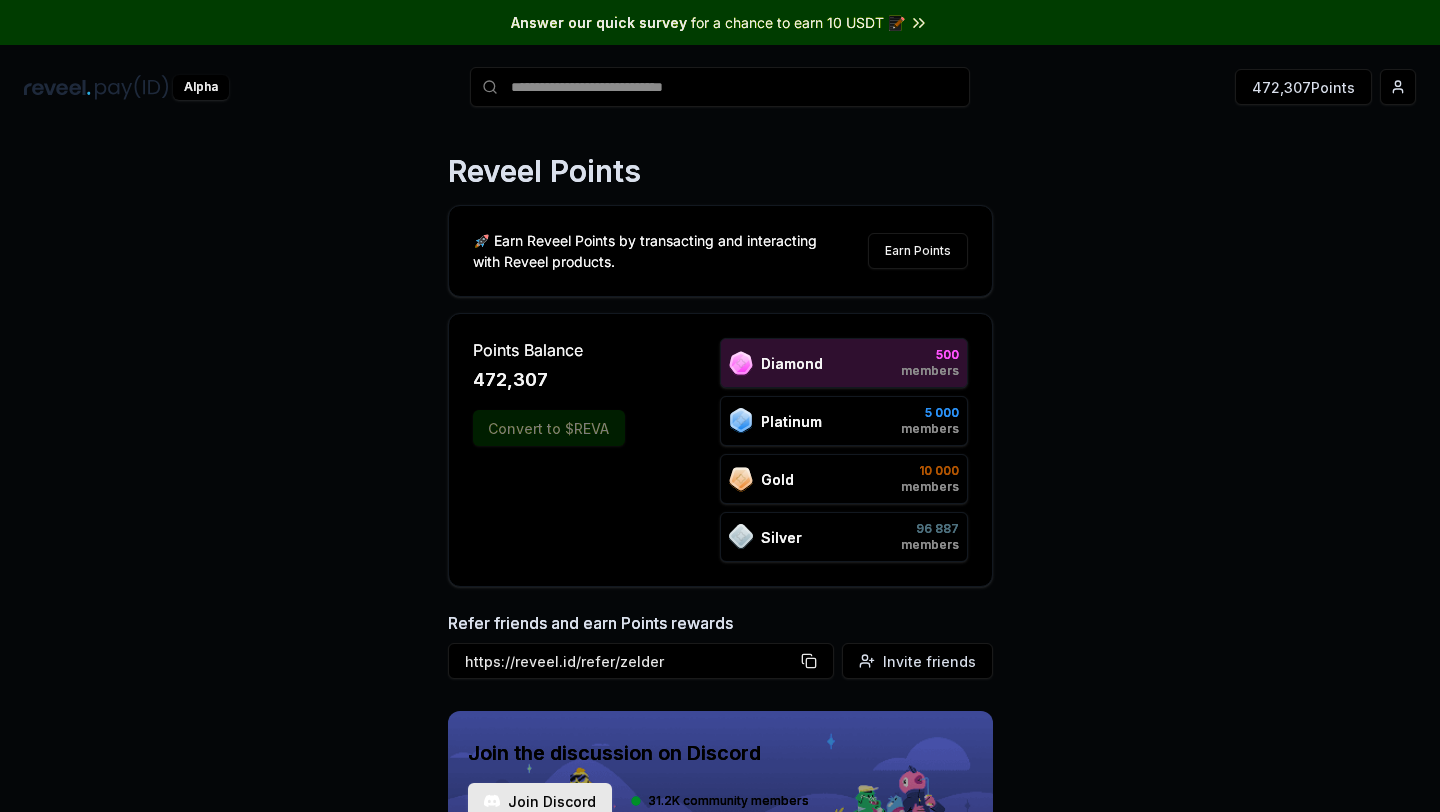 scroll, scrollTop: 0, scrollLeft: 0, axis: both 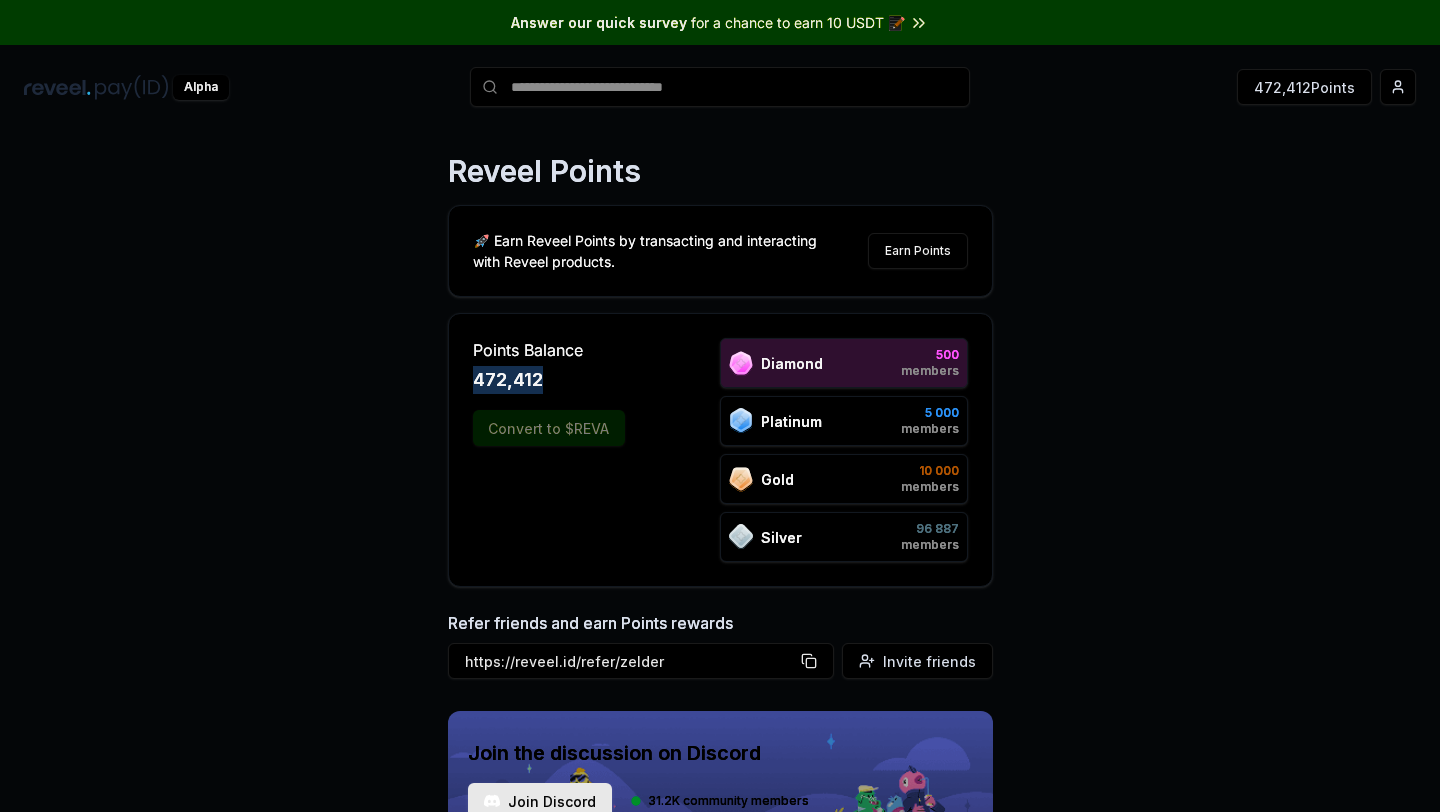 drag, startPoint x: 538, startPoint y: 377, endPoint x: 624, endPoint y: 377, distance: 86 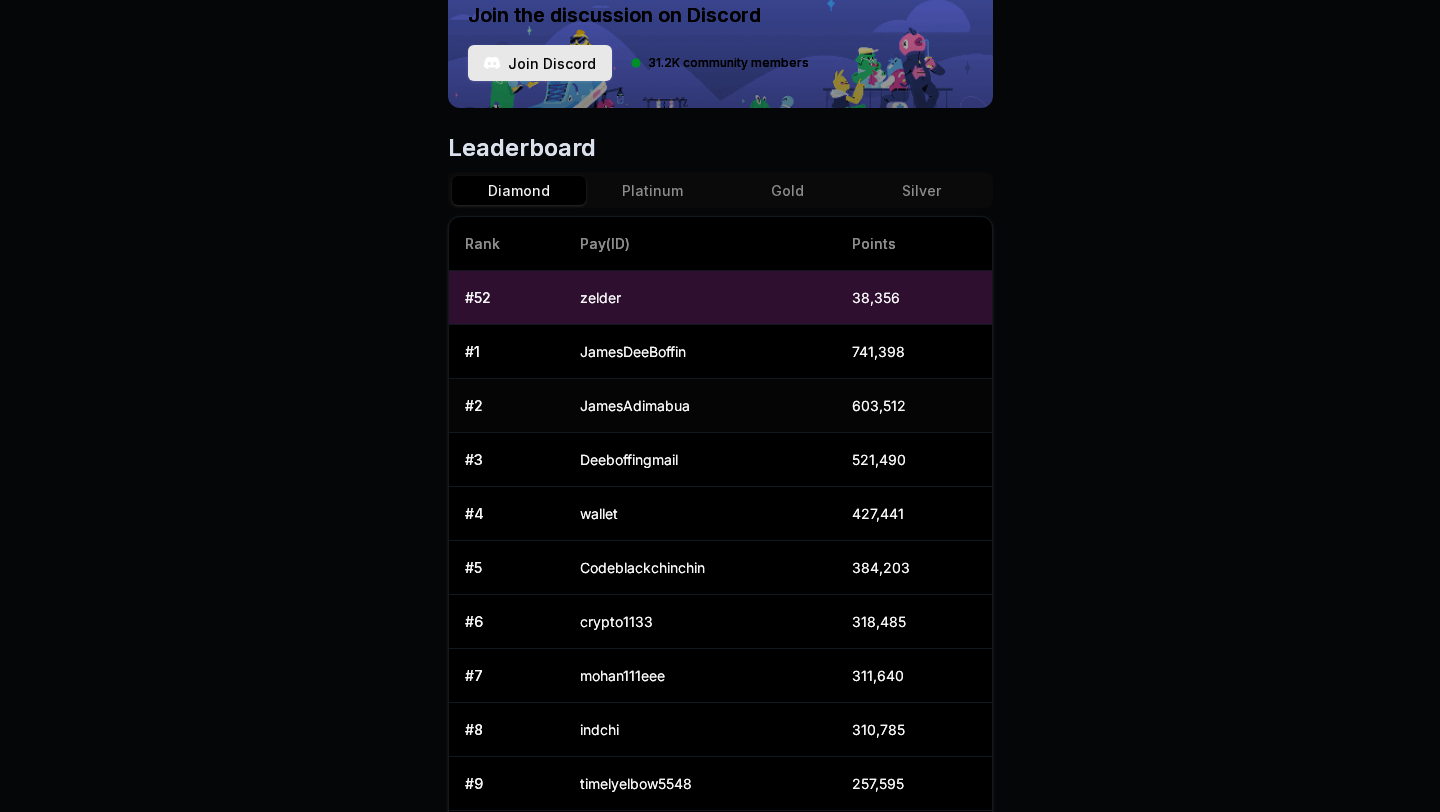 scroll, scrollTop: 741, scrollLeft: 0, axis: vertical 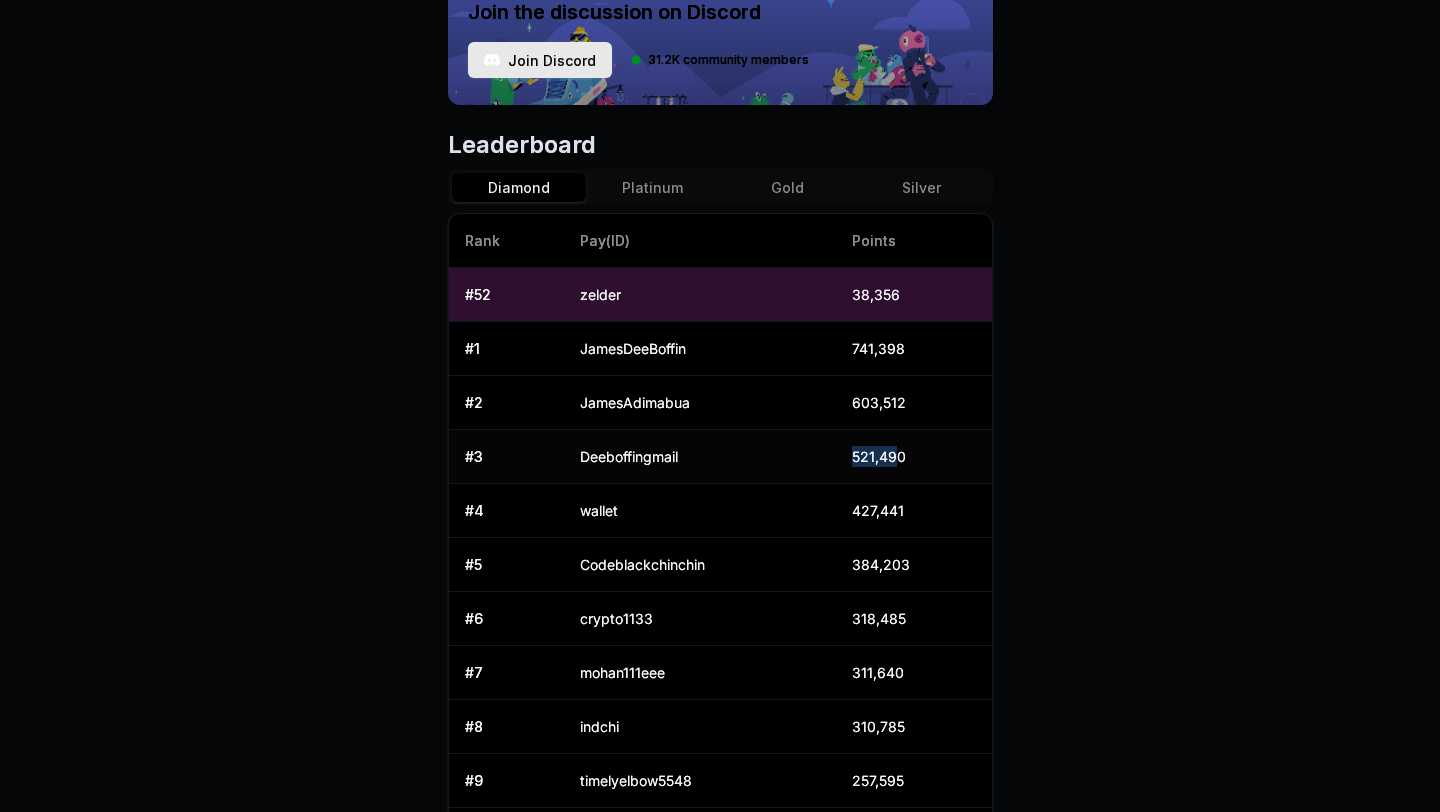 drag, startPoint x: 855, startPoint y: 453, endPoint x: 918, endPoint y: 453, distance: 63 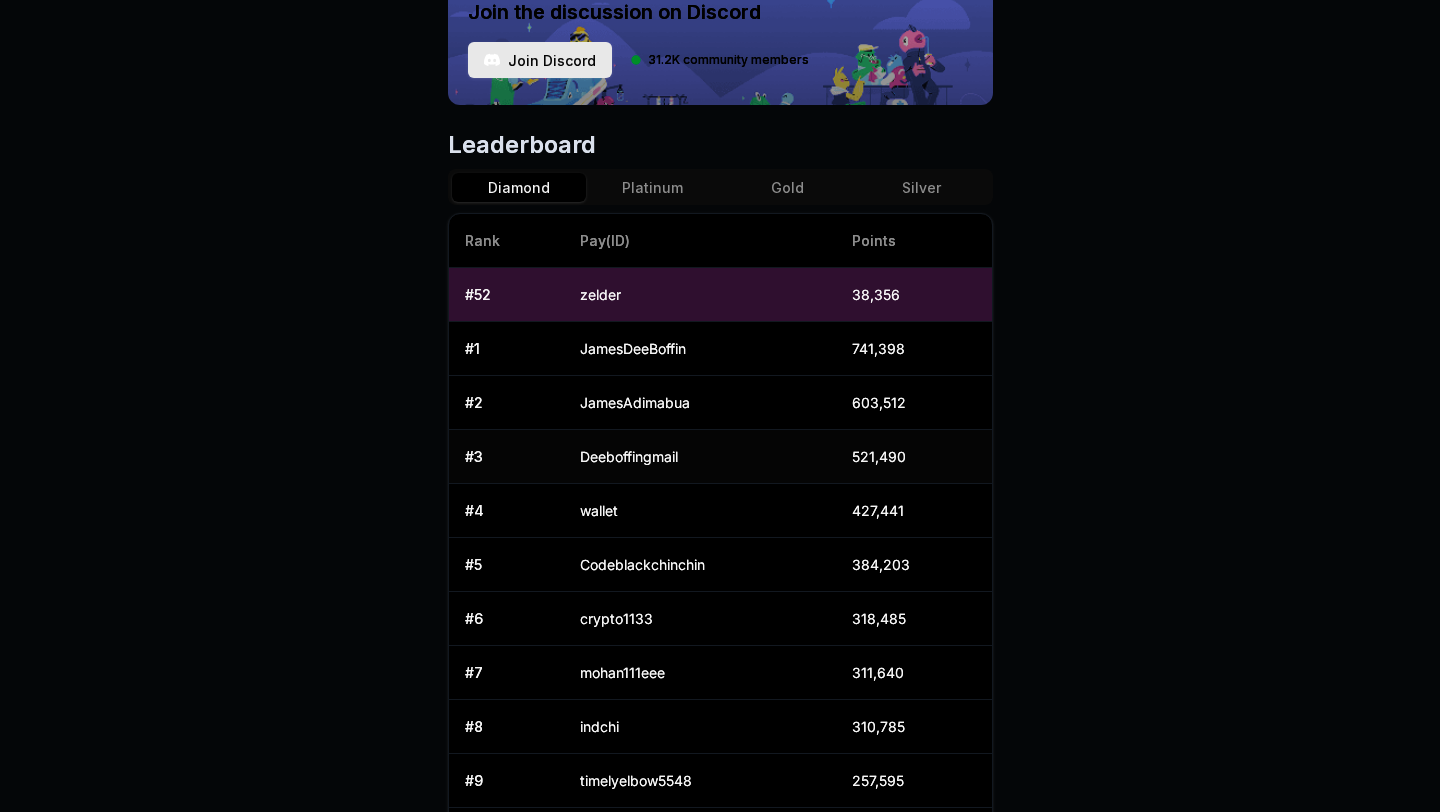 click on "521,490" at bounding box center [914, 457] 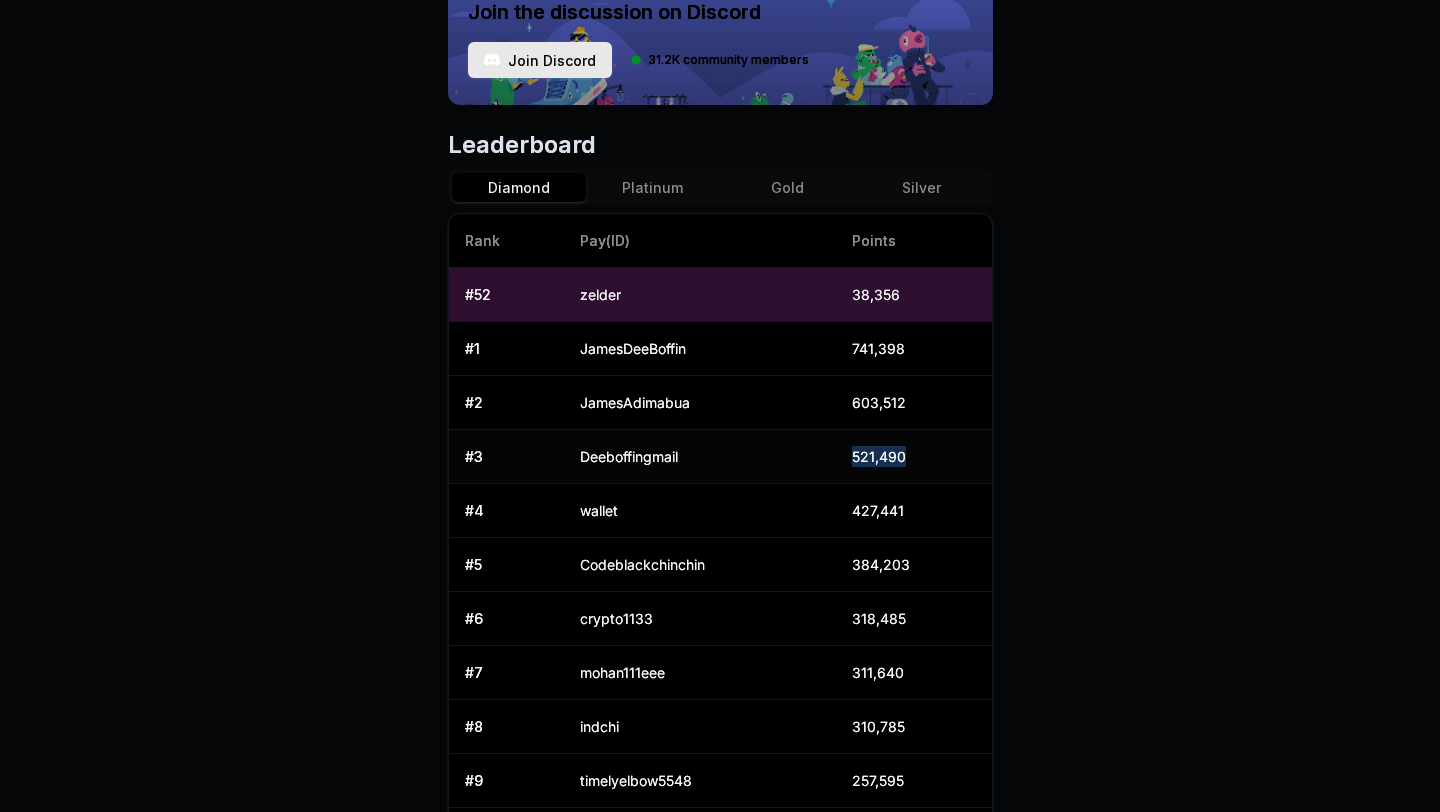 drag, startPoint x: 893, startPoint y: 447, endPoint x: 988, endPoint y: 447, distance: 95 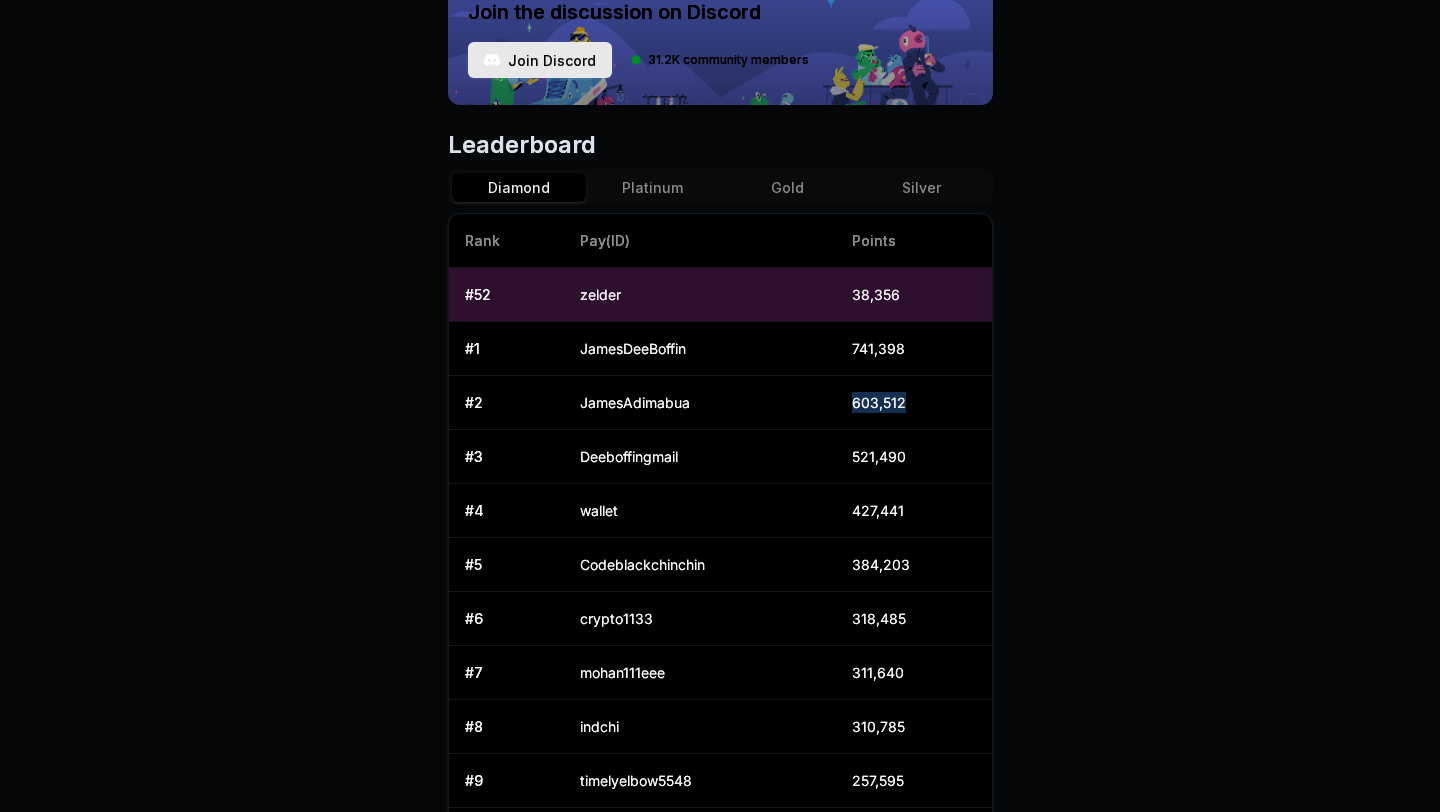 drag, startPoint x: 838, startPoint y: 390, endPoint x: 997, endPoint y: 398, distance: 159.20113 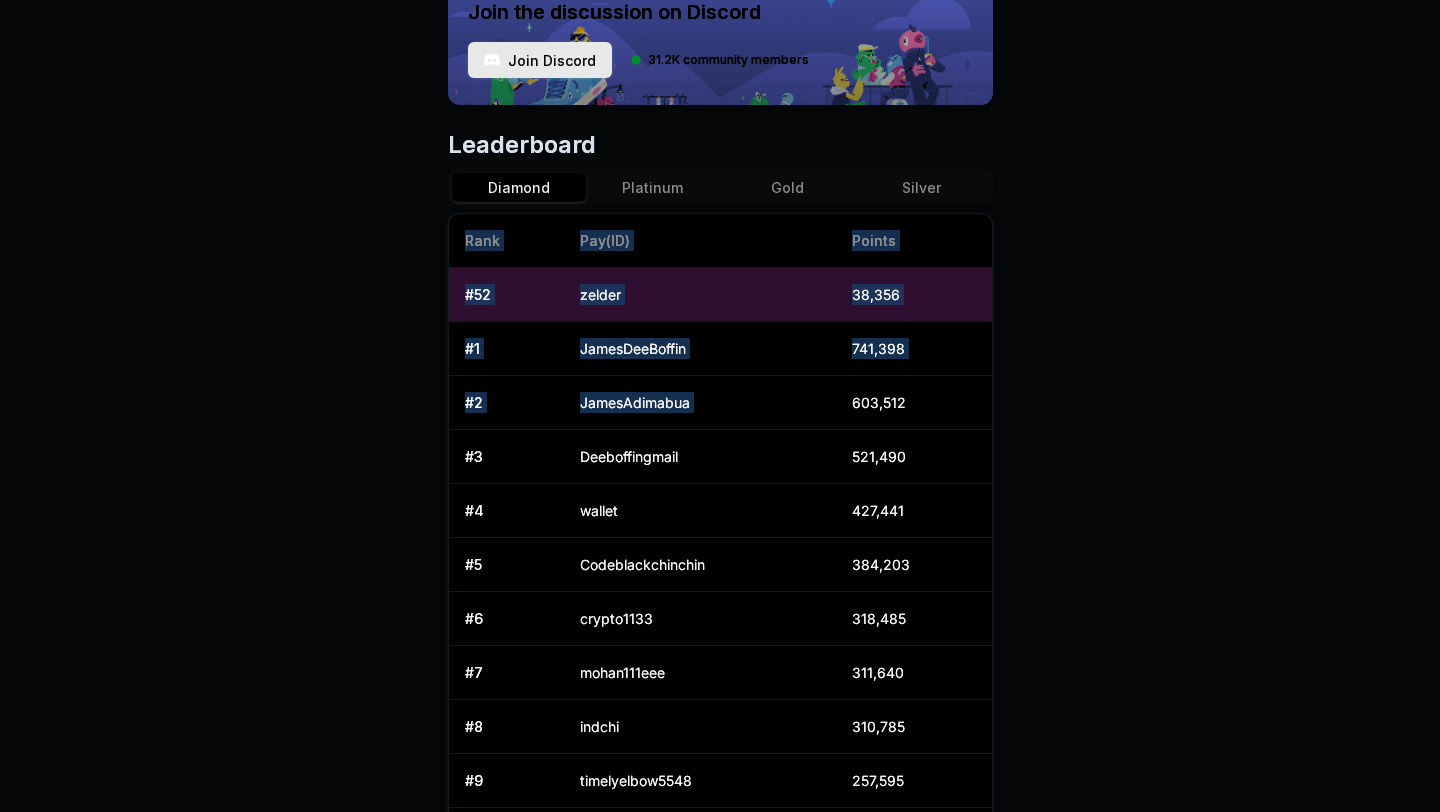 click on "Answer our quick survey for a chance to earn 10 USDT 📝 Alpha   472,457  Points Reveel Points  🚀 Earn Reveel Points by transacting and interacting with Reveel products. Earn Points Points Balance  472,457 Convert to $REVA Diamond 500 members Platinum 5 000 members Gold 10 000 members Silver 96 887 members Refer friends and earn Points rewards https://reveel.id/refer/zelder Invite friends Join the discussion on Discord Join Discord     31.2K community members Leaderboard Diamond Platinum Gold Silver Rank Pay(ID) Points # 52 zelder 38,356 # 1 JamesDeeBoffin 741,398 # 2 JamesAdimabua 603,512 # 3 Deeboffingmail 521,490 # 4 wallet 427,441 # 5 Codeblackchinchin 384,203 # 6 crypto1133 318,485 # 7 mohan111eee 311,640 # 8 indchi 310,785 # 9 timelyelbow5548 257,595 # 10 gingerterritory4 248,546 Previous 1 2 3 4 5 More pages 50 Next" at bounding box center [720, 406] 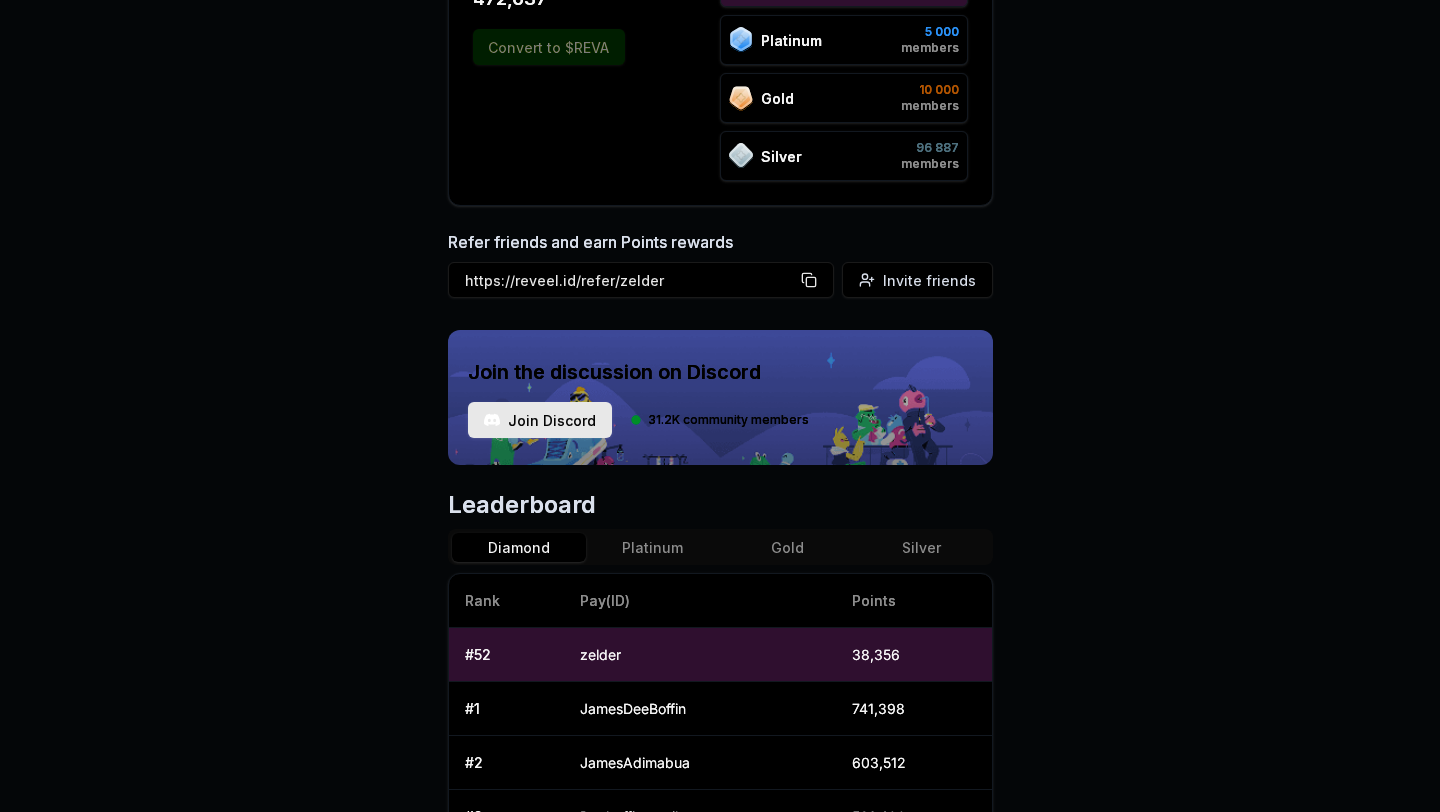 scroll, scrollTop: 777, scrollLeft: 0, axis: vertical 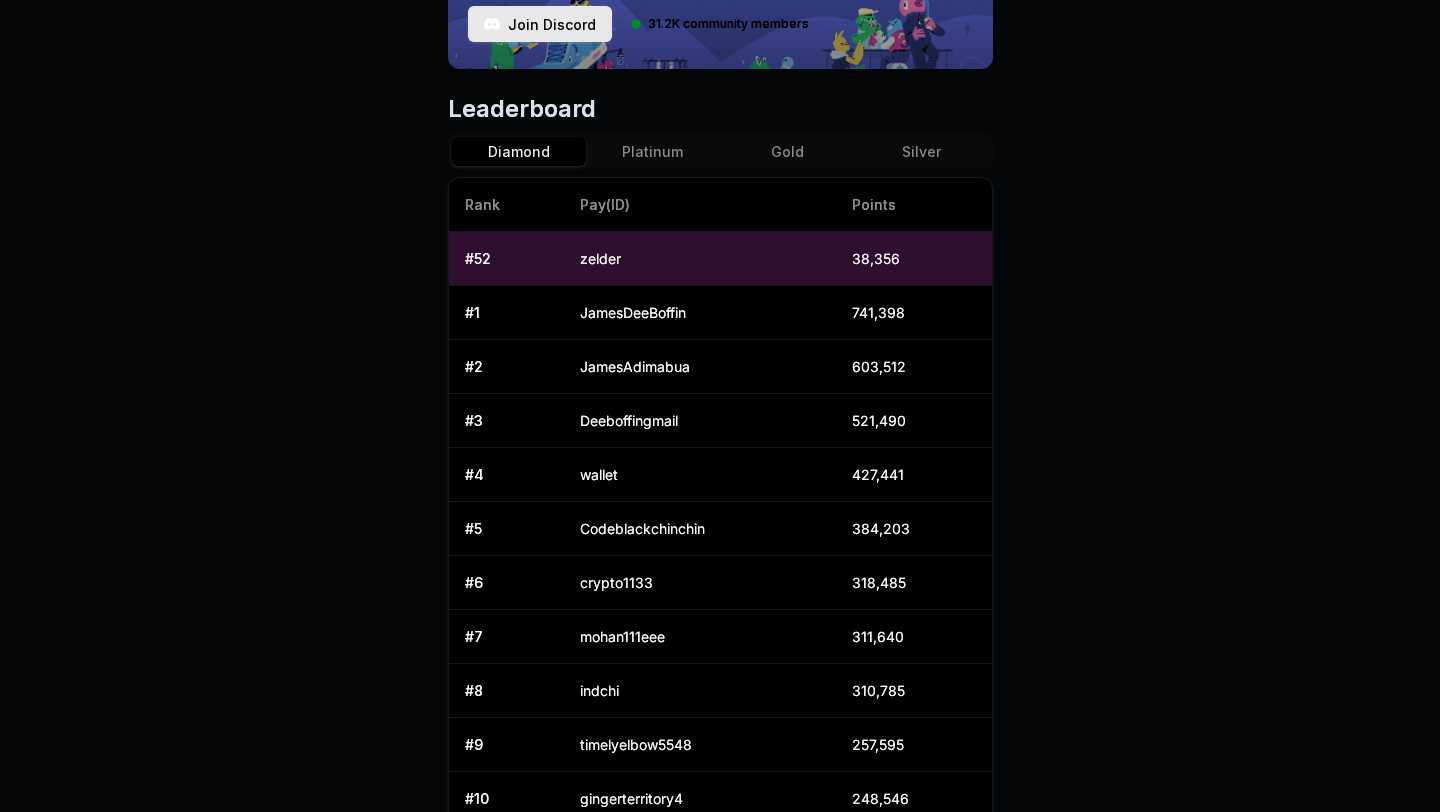 click on "Leaderboard" at bounding box center [720, 109] 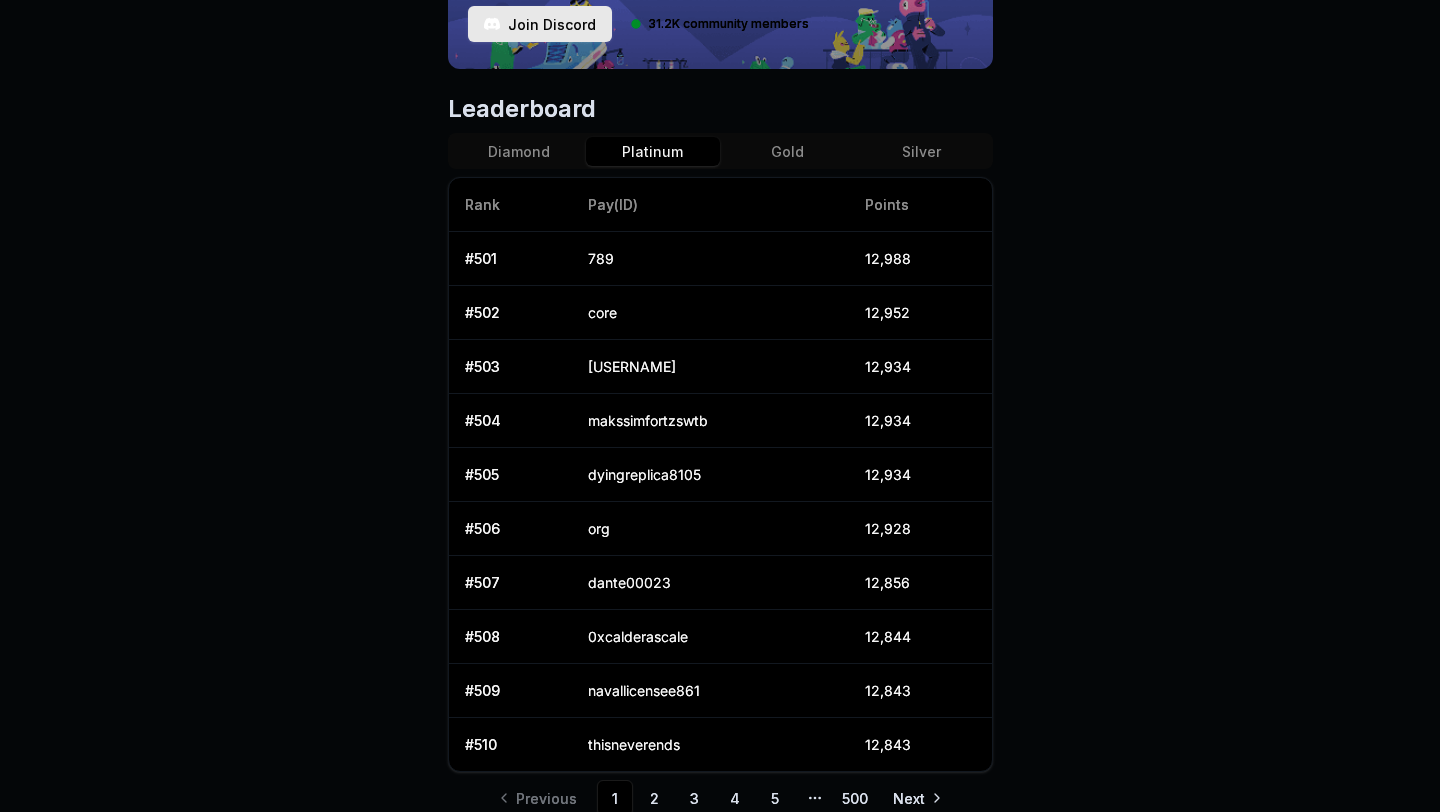 click on "Diamond Platinum Gold Silver Rank Pay(ID) Points # 501 789 12,988 # 502 core 12,952 # 503 natalia 12,934 # 504 makssimfortzswtb 12,934 # 505 dyingreplica8105 12,934 # 506 org 12,928 # 507 dante00023 12,856 # 508 0xcalderascale 12,844 # 509 navallicensee861 12,843 # 510 thisneverends 12,843" at bounding box center (720, 452) 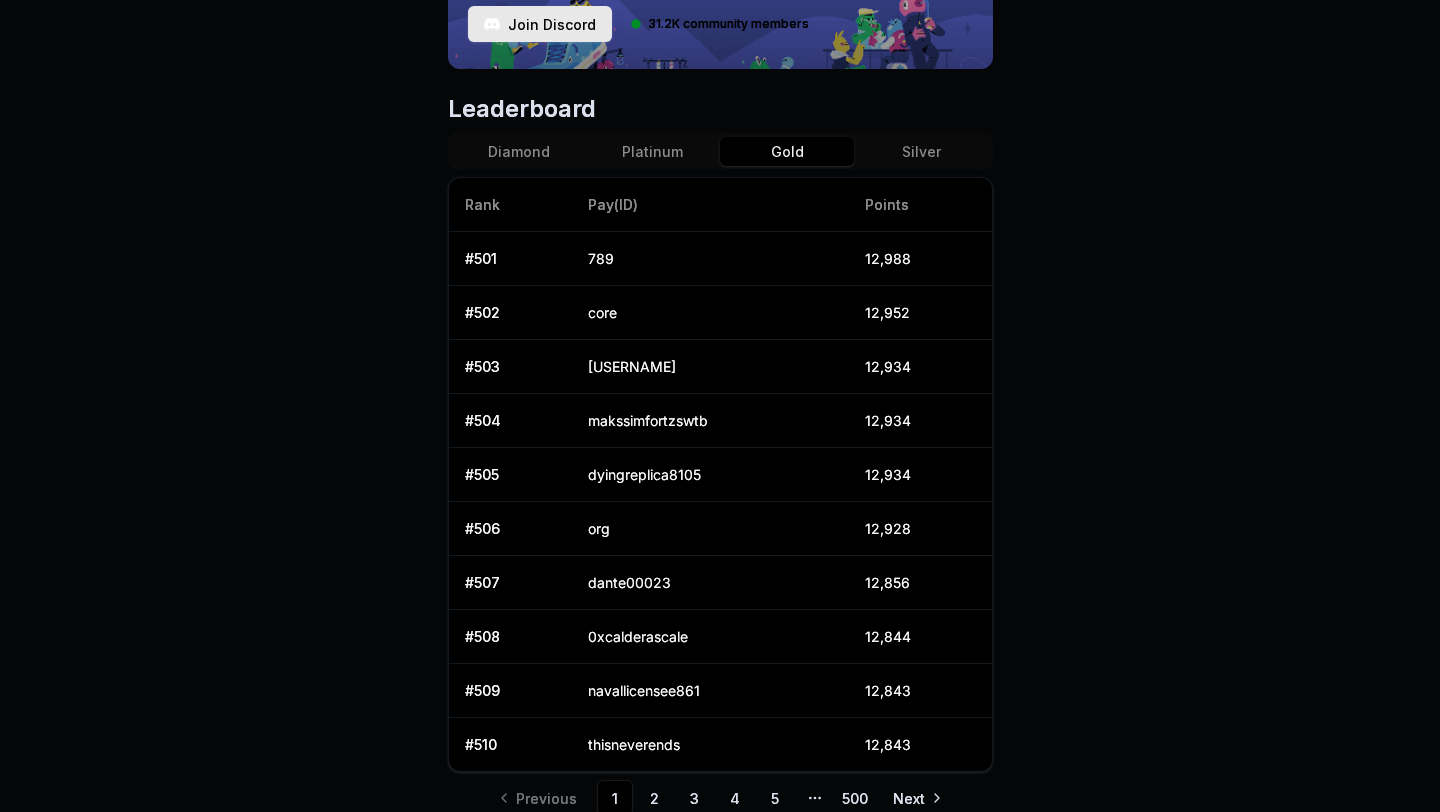 click on "Gold" at bounding box center (787, 151) 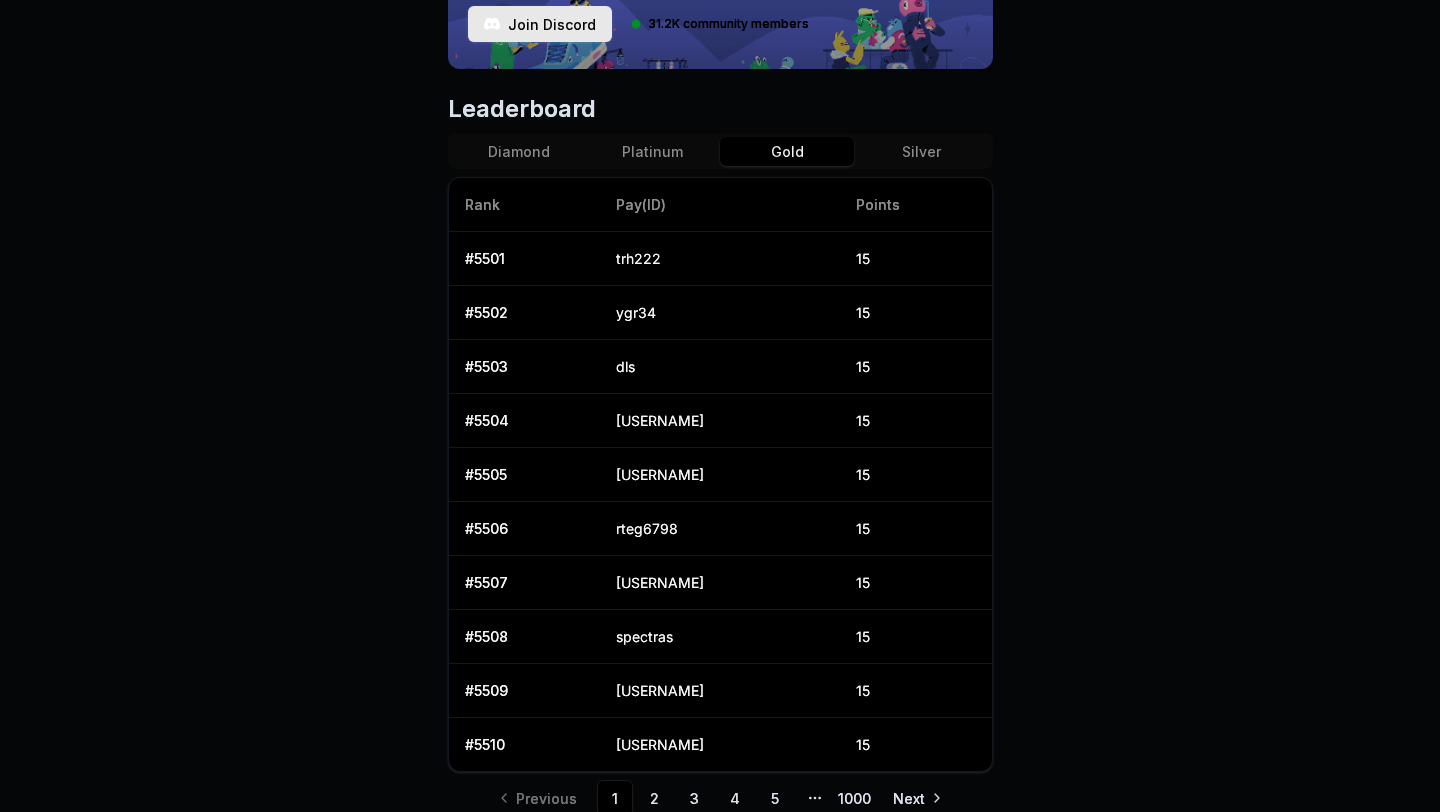 click on "Platinum" at bounding box center [653, 151] 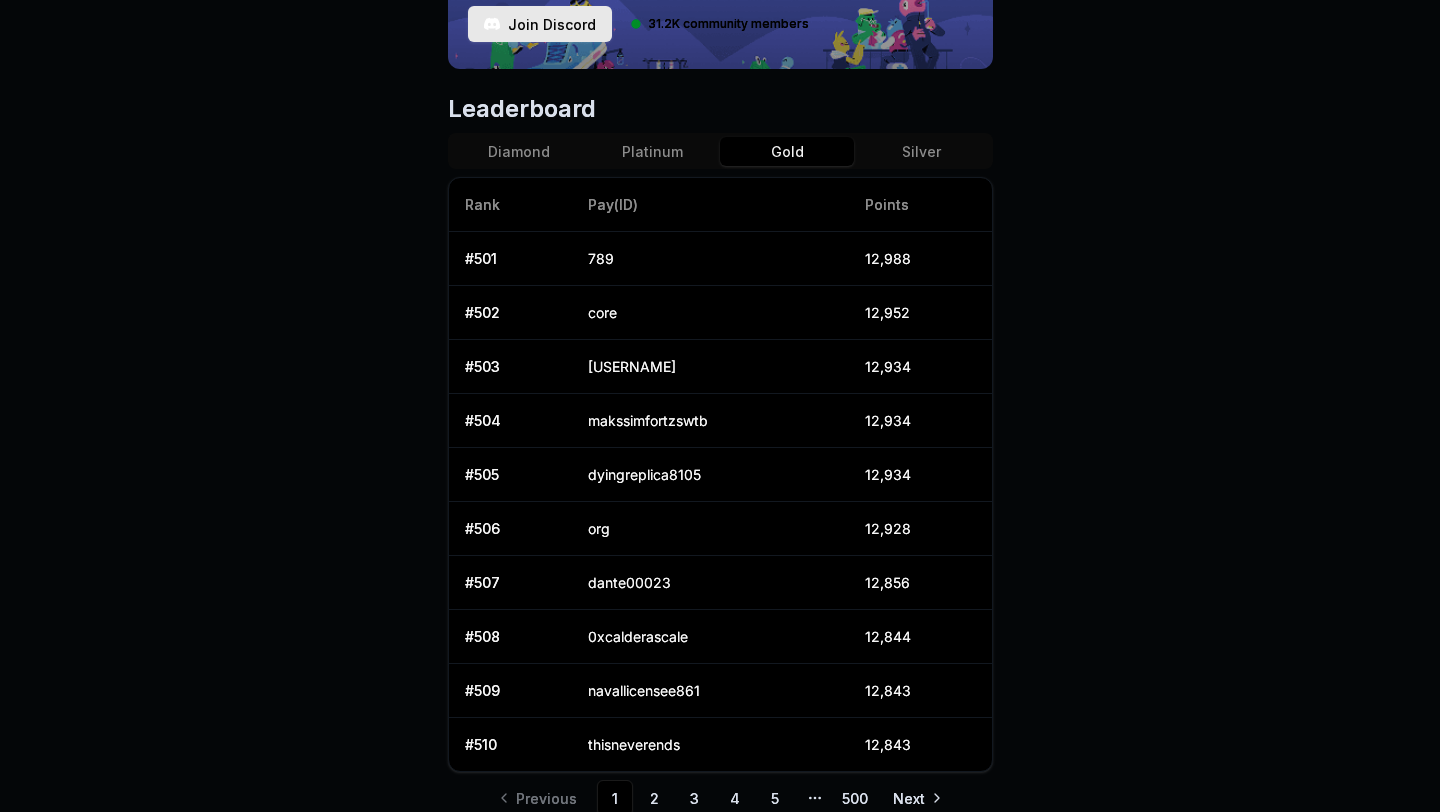 click on "Gold" at bounding box center (787, 151) 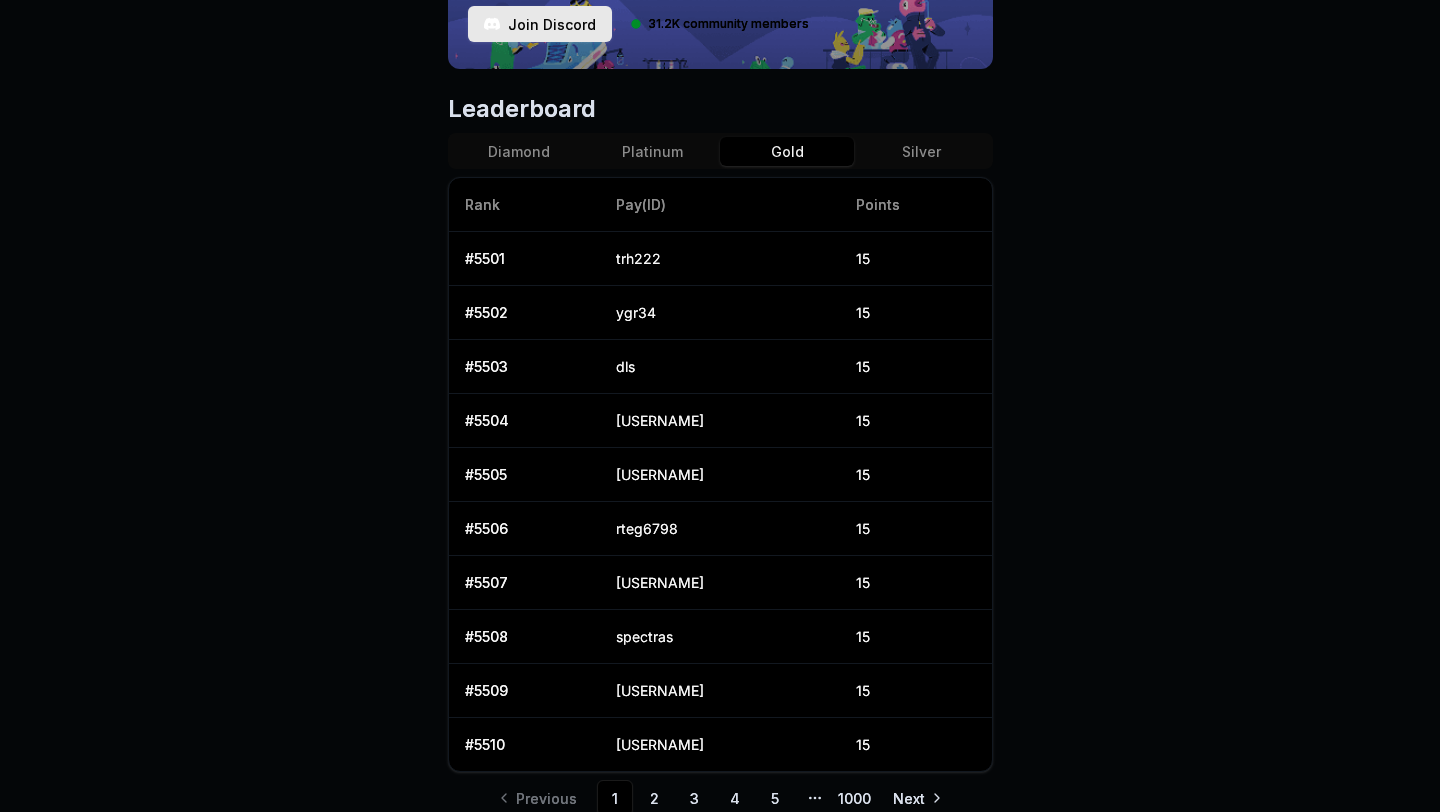 click on "Silver" at bounding box center [921, 151] 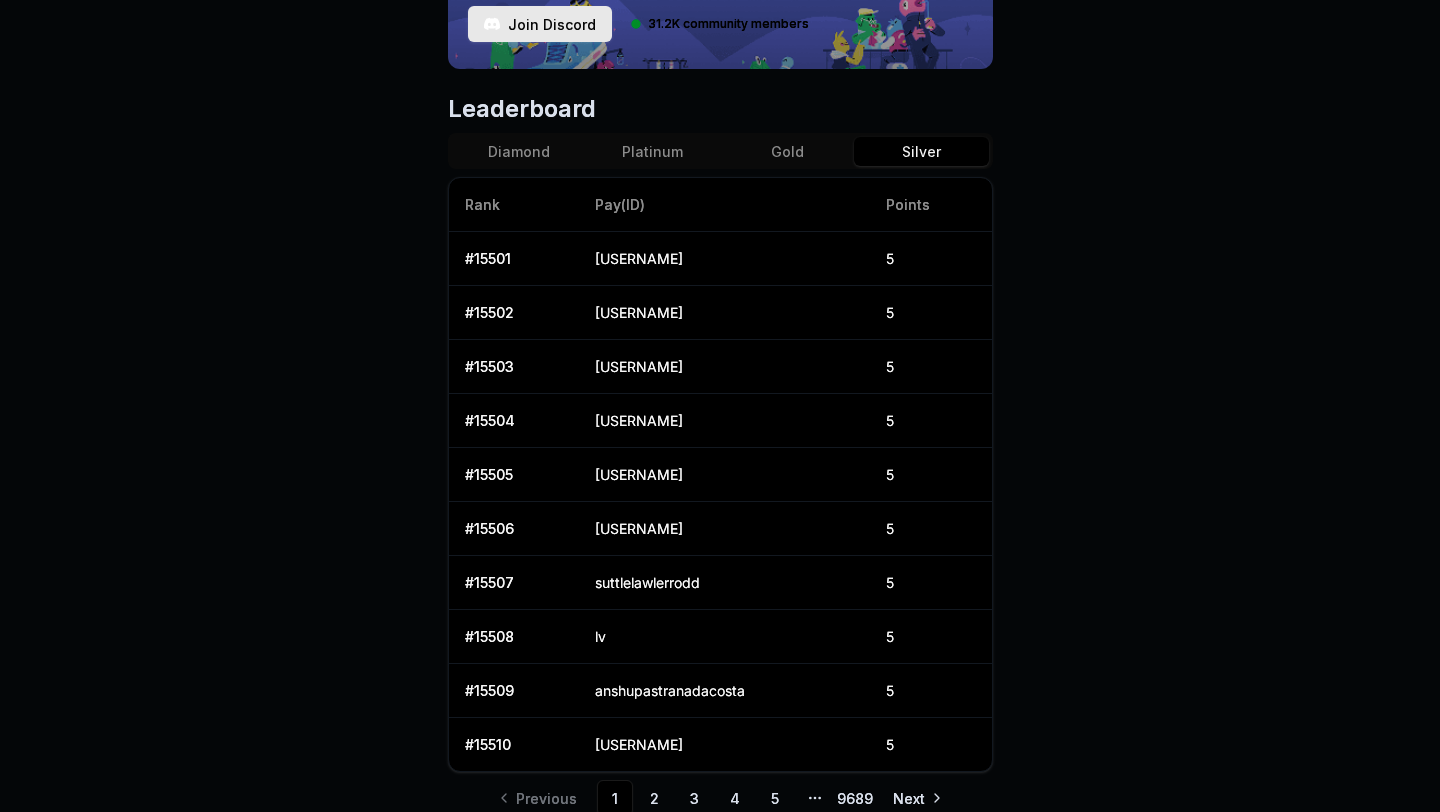 click on "Gold" at bounding box center (787, 151) 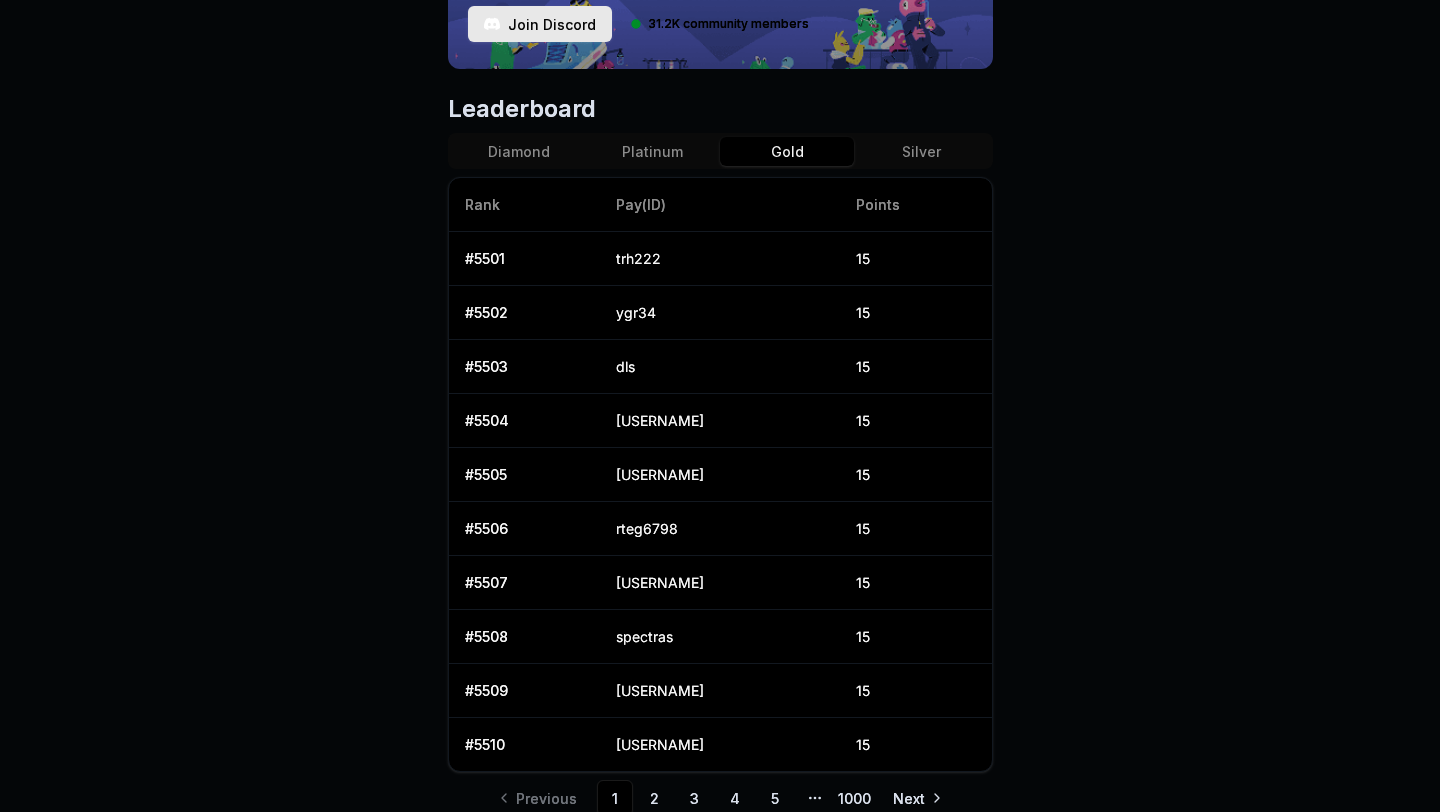 click on "Silver" at bounding box center [921, 151] 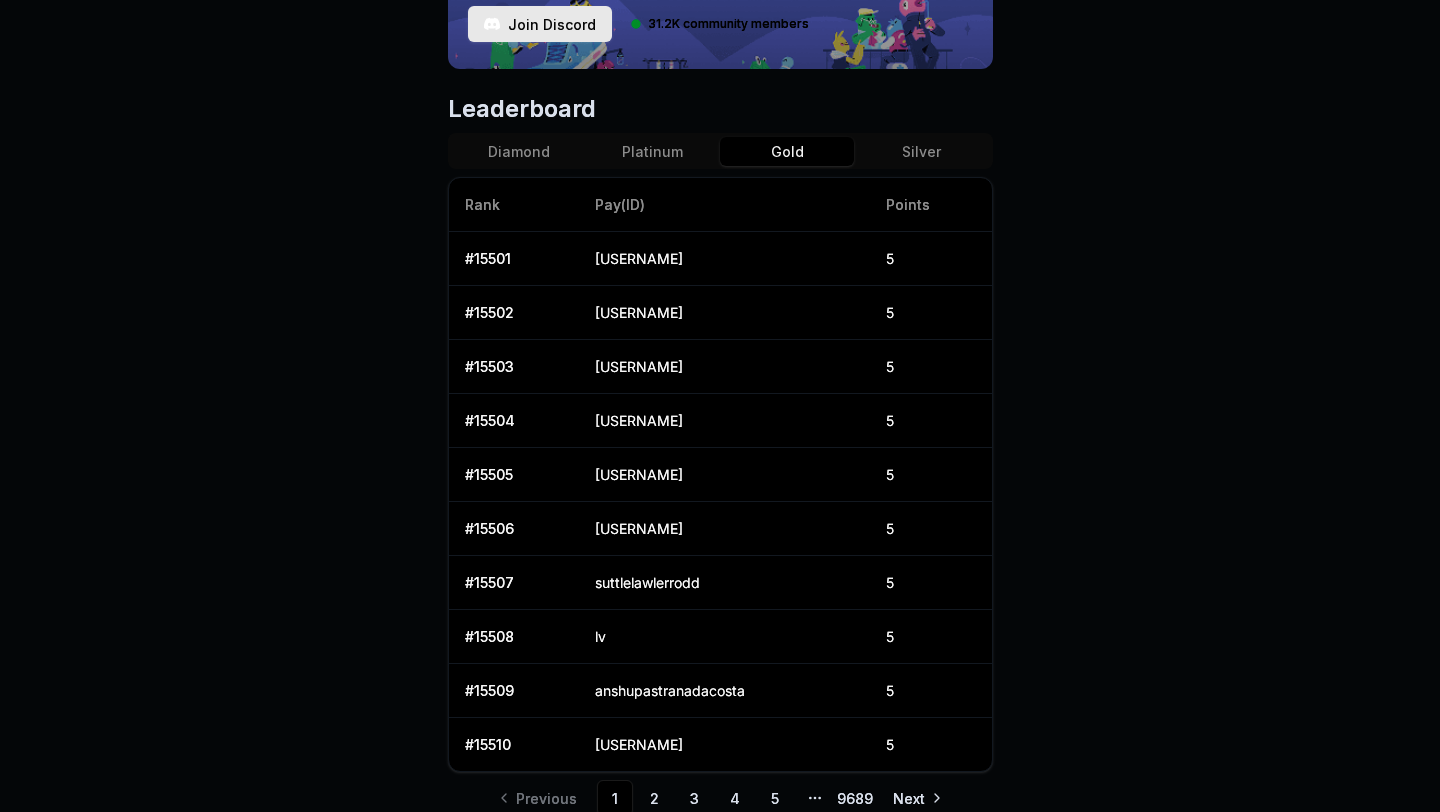 click on "Gold" at bounding box center (787, 151) 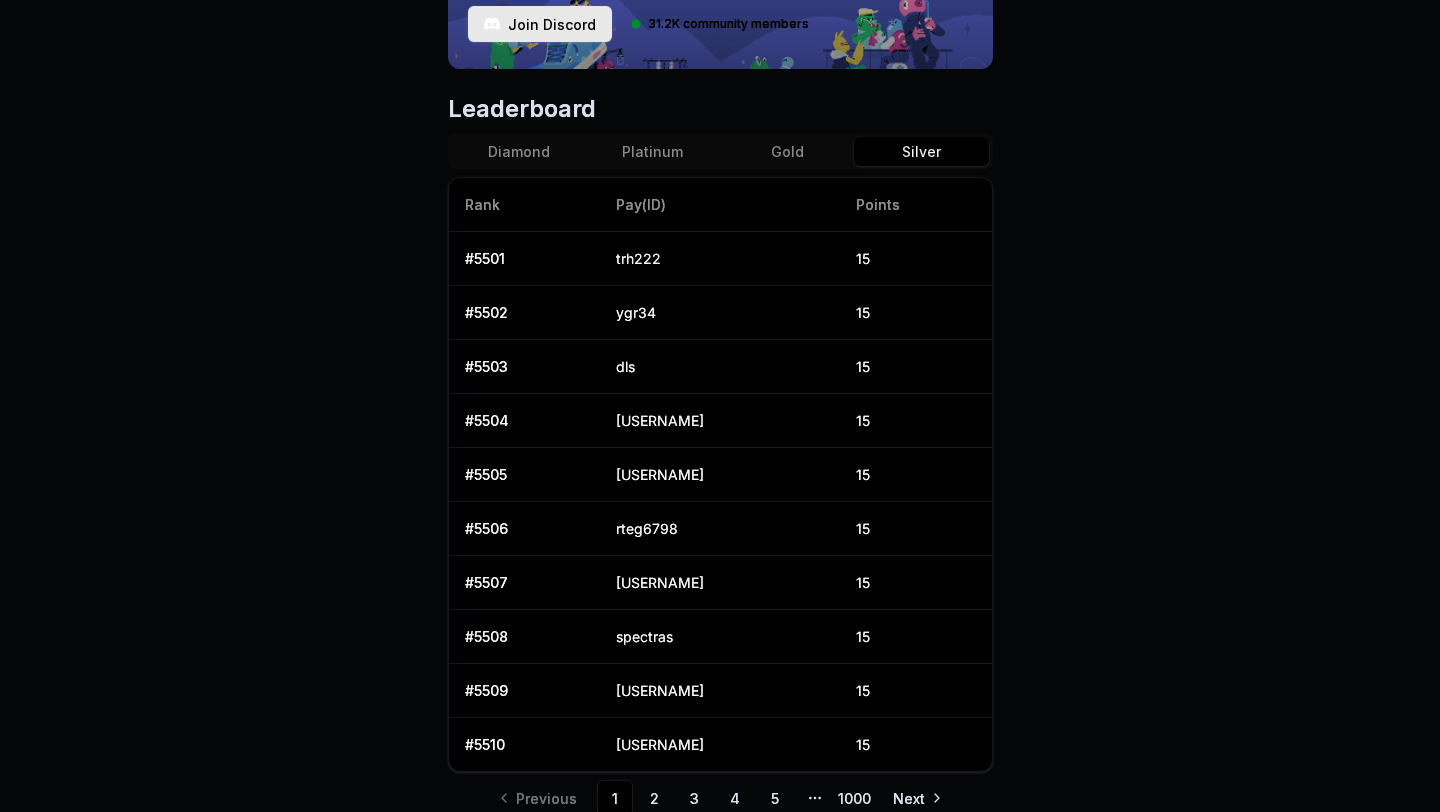 click on "Silver" at bounding box center (921, 151) 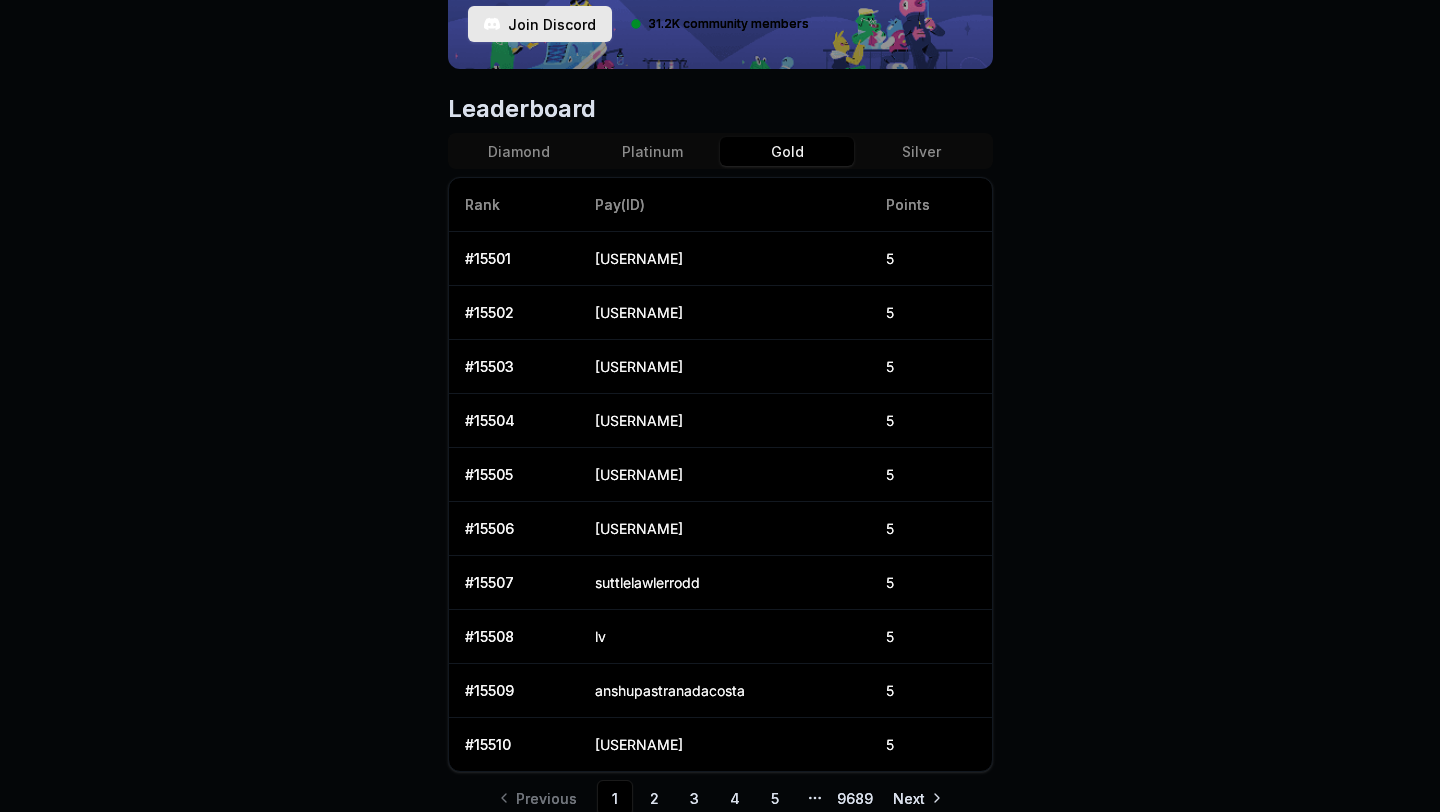 click on "Gold" at bounding box center (787, 151) 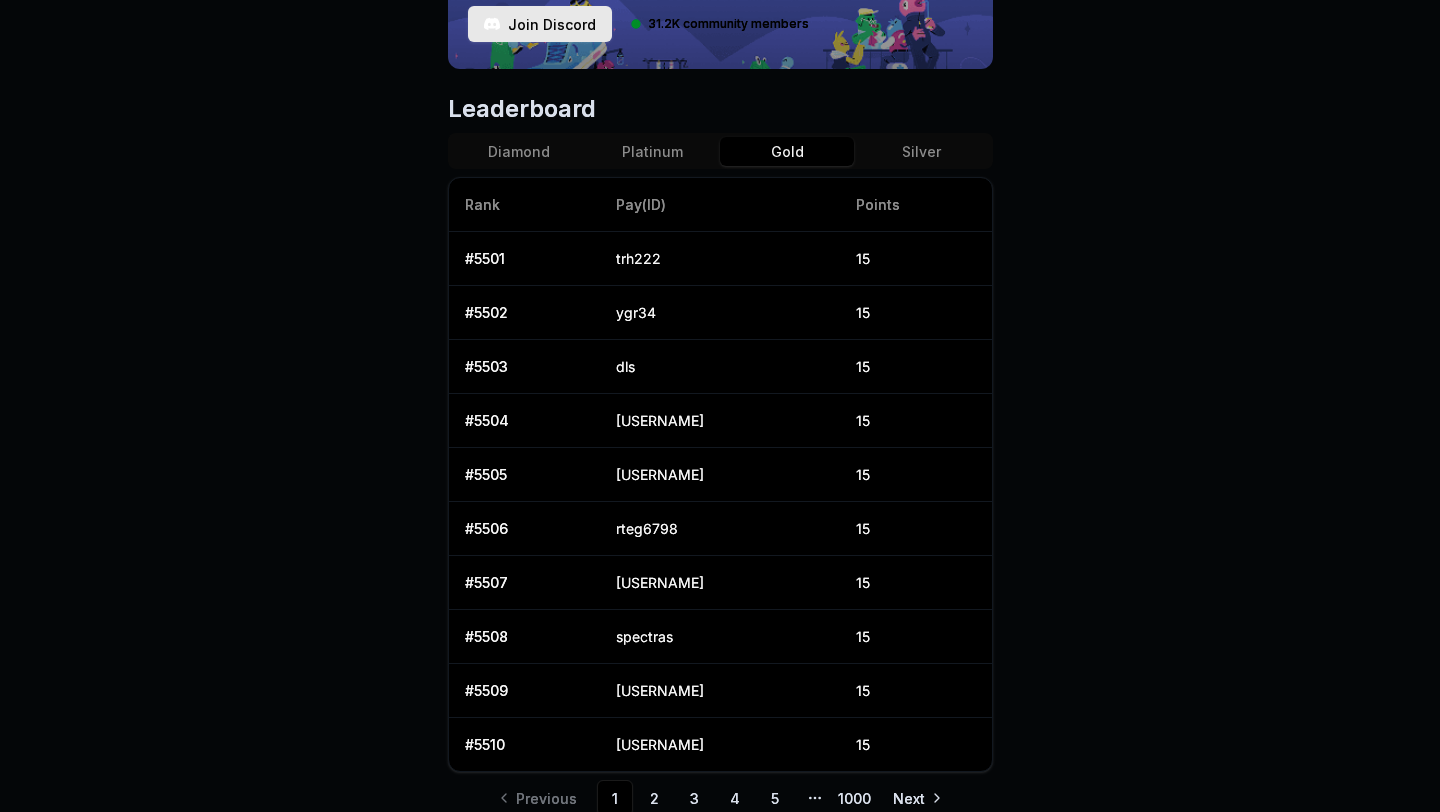 click on "Platinum" at bounding box center [653, 151] 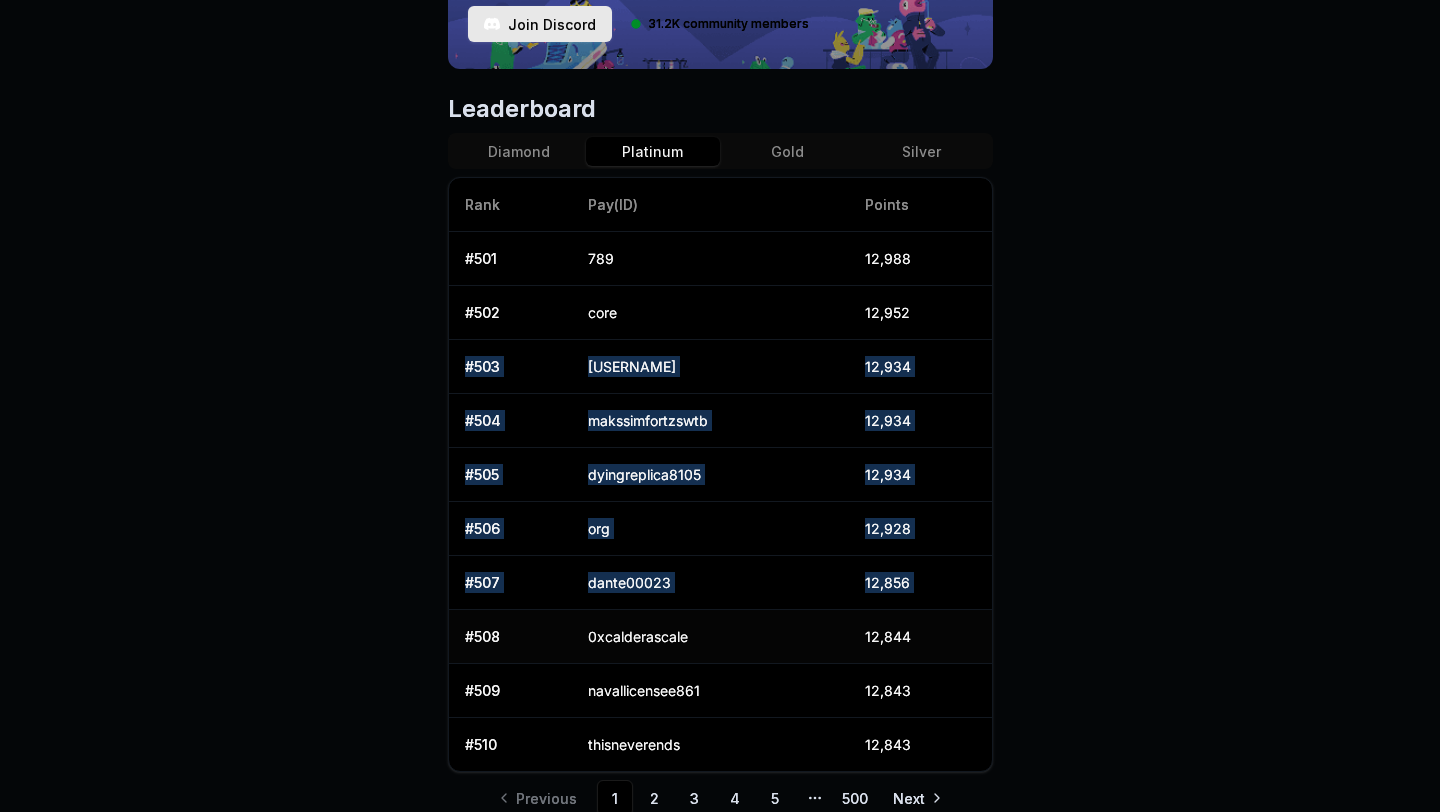 drag, startPoint x: 463, startPoint y: 381, endPoint x: 553, endPoint y: 622, distance: 257.25668 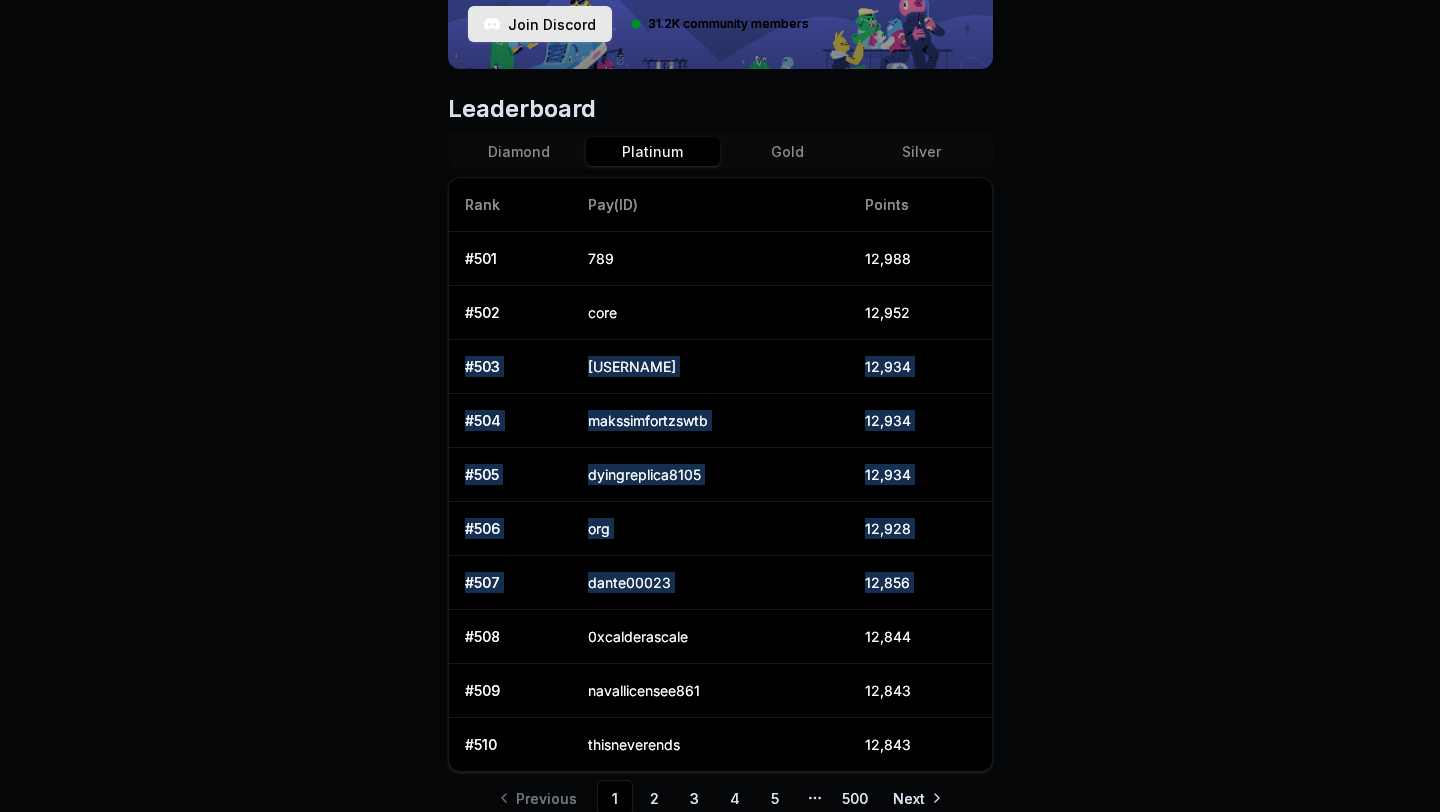 click on "Silver" at bounding box center (921, 151) 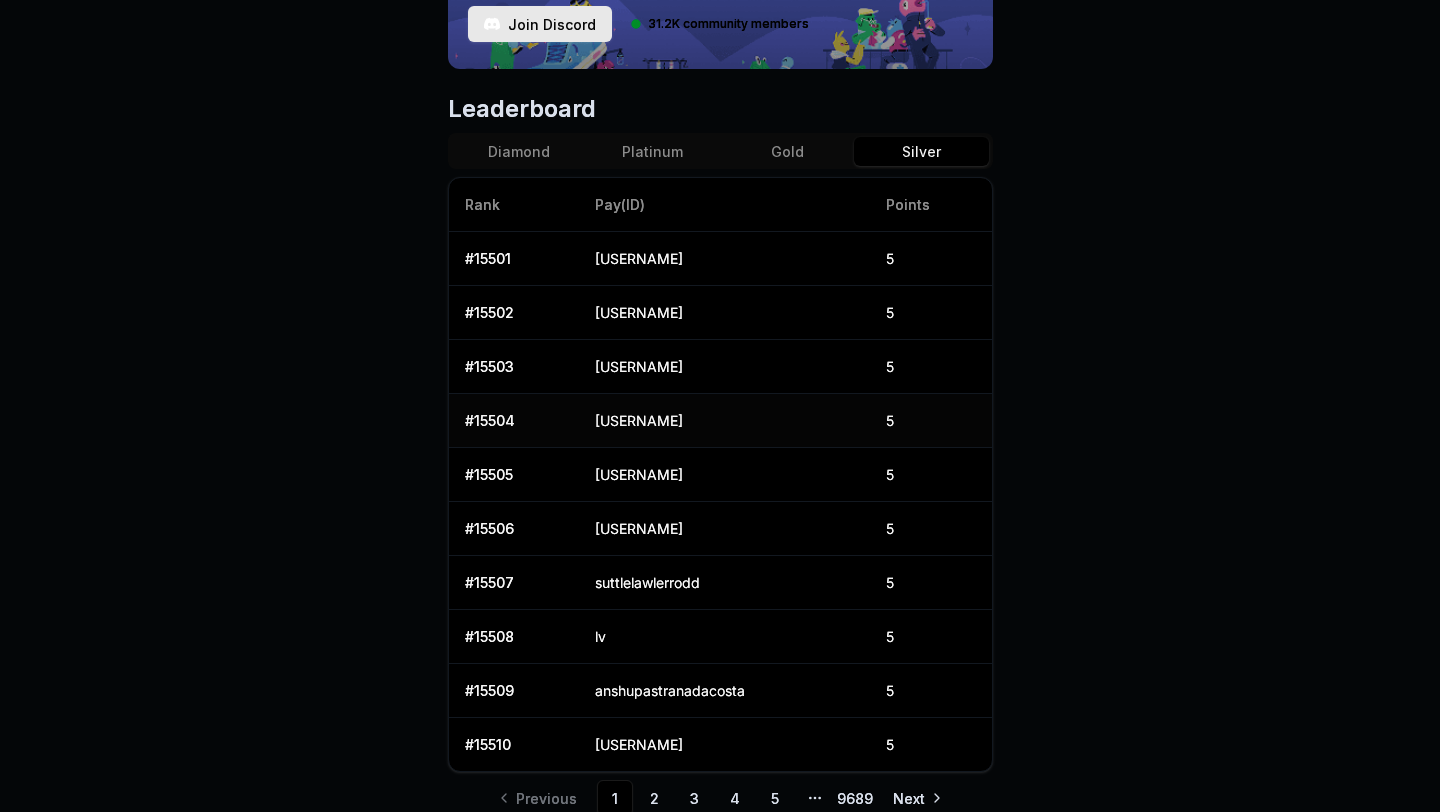 scroll, scrollTop: 861, scrollLeft: 0, axis: vertical 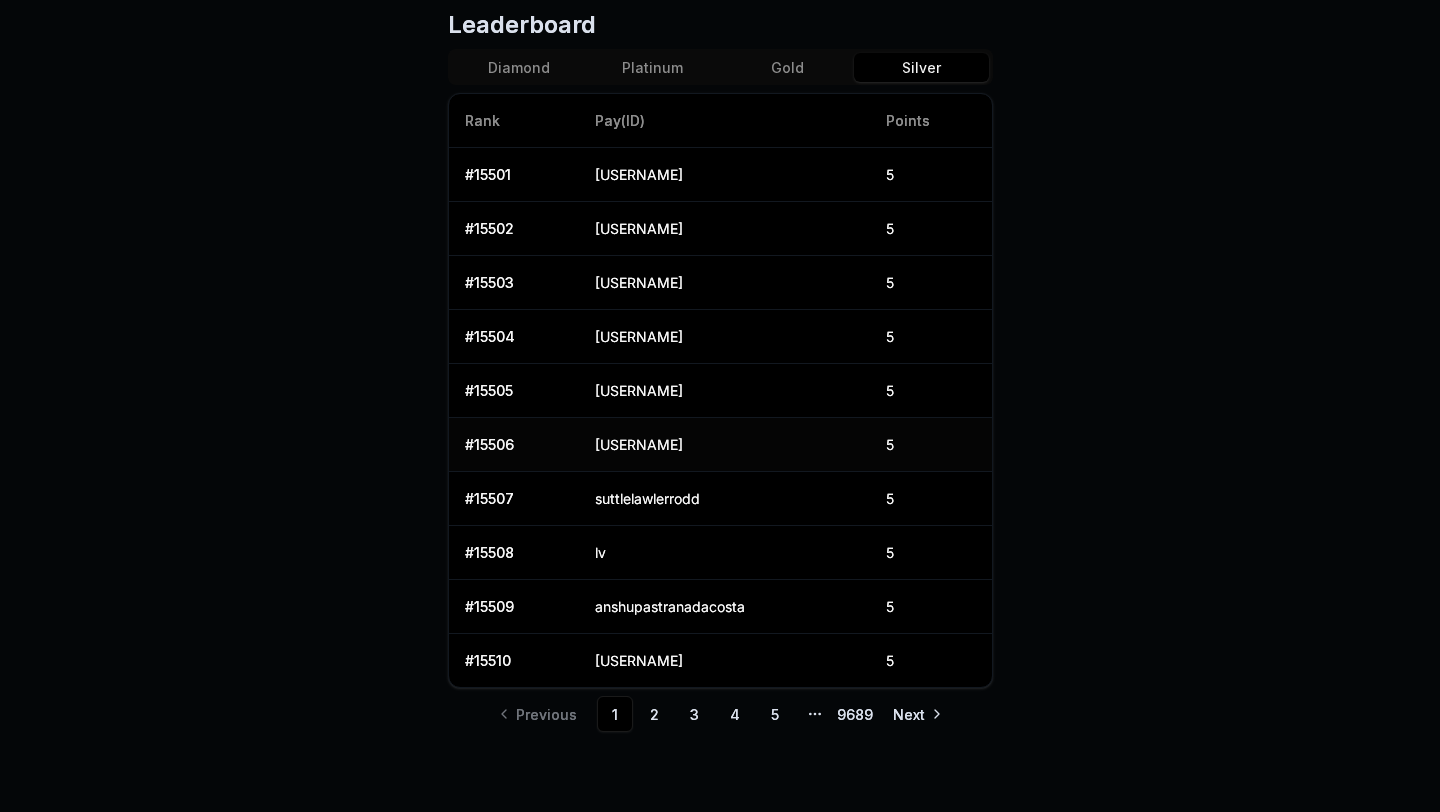 drag, startPoint x: 576, startPoint y: 440, endPoint x: 771, endPoint y: 448, distance: 195.16403 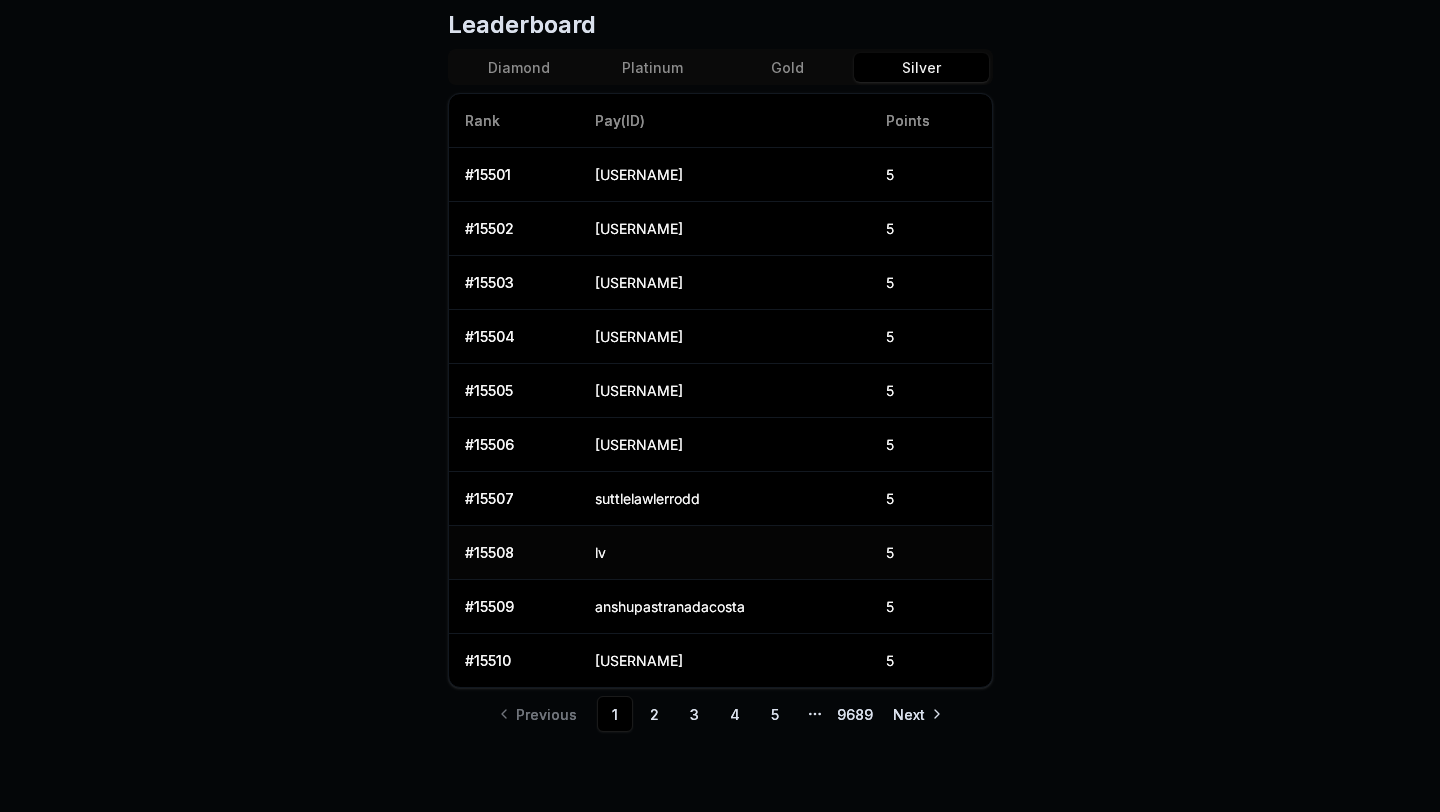 drag, startPoint x: 573, startPoint y: 540, endPoint x: 655, endPoint y: 540, distance: 82 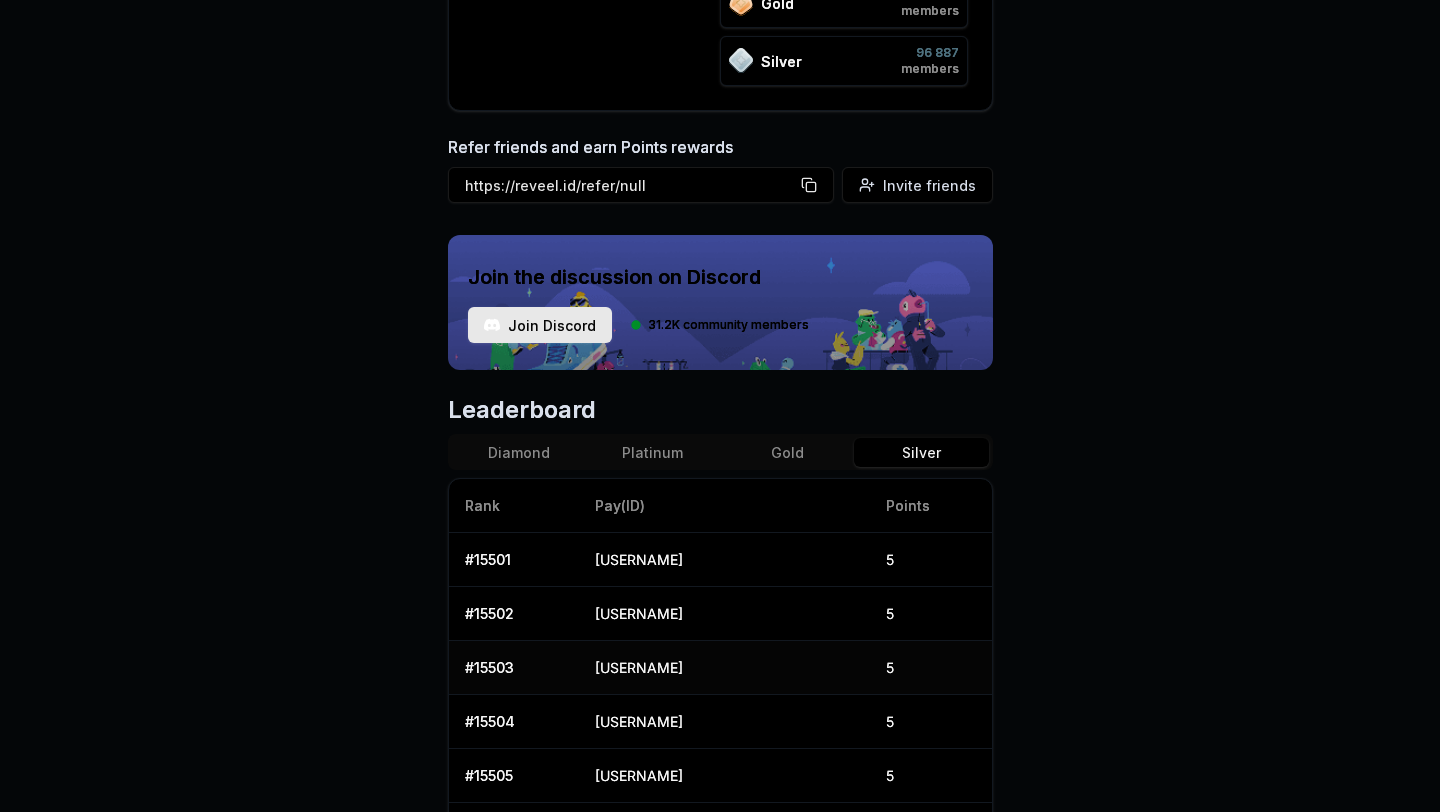 scroll, scrollTop: 316, scrollLeft: 0, axis: vertical 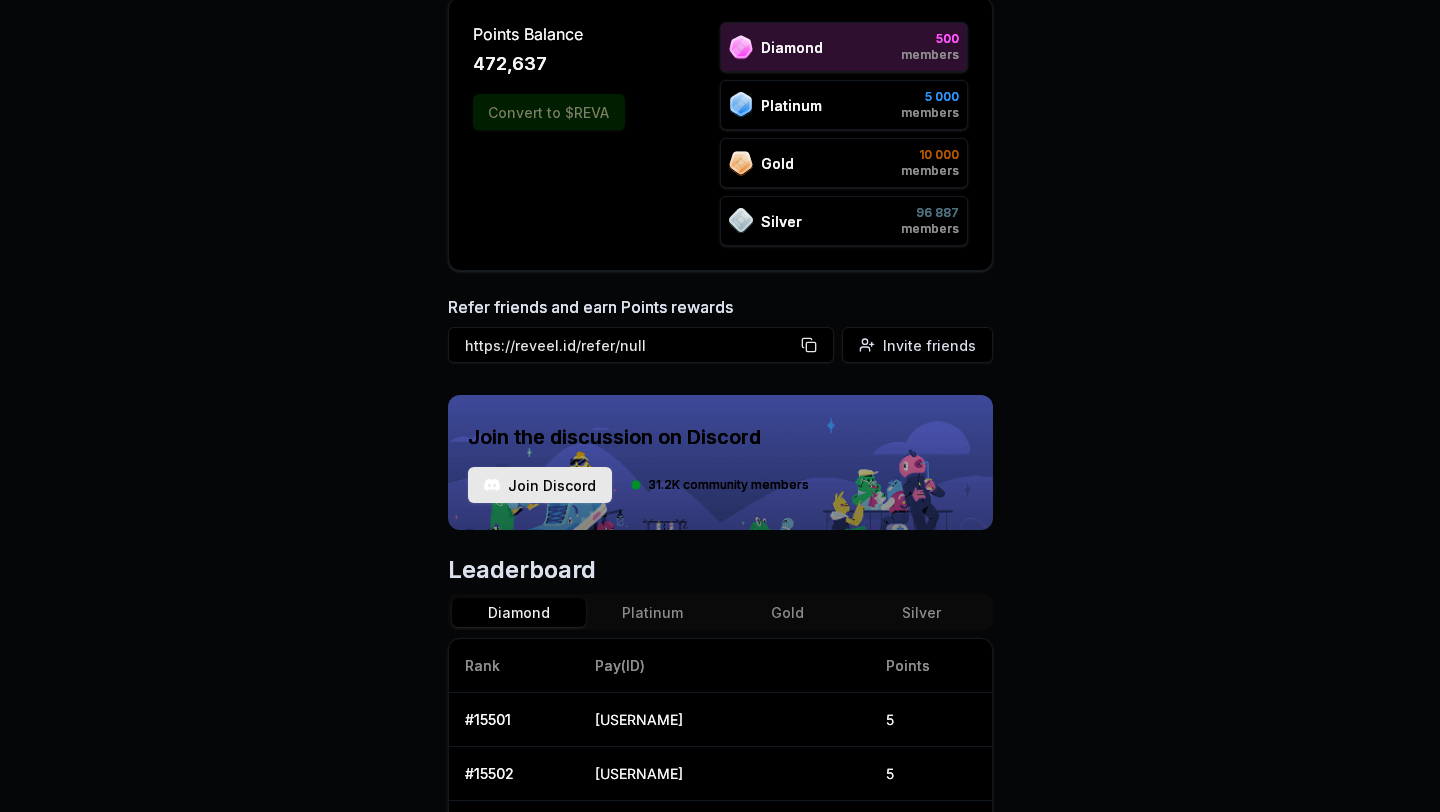 click on "Diamond" at bounding box center [519, 612] 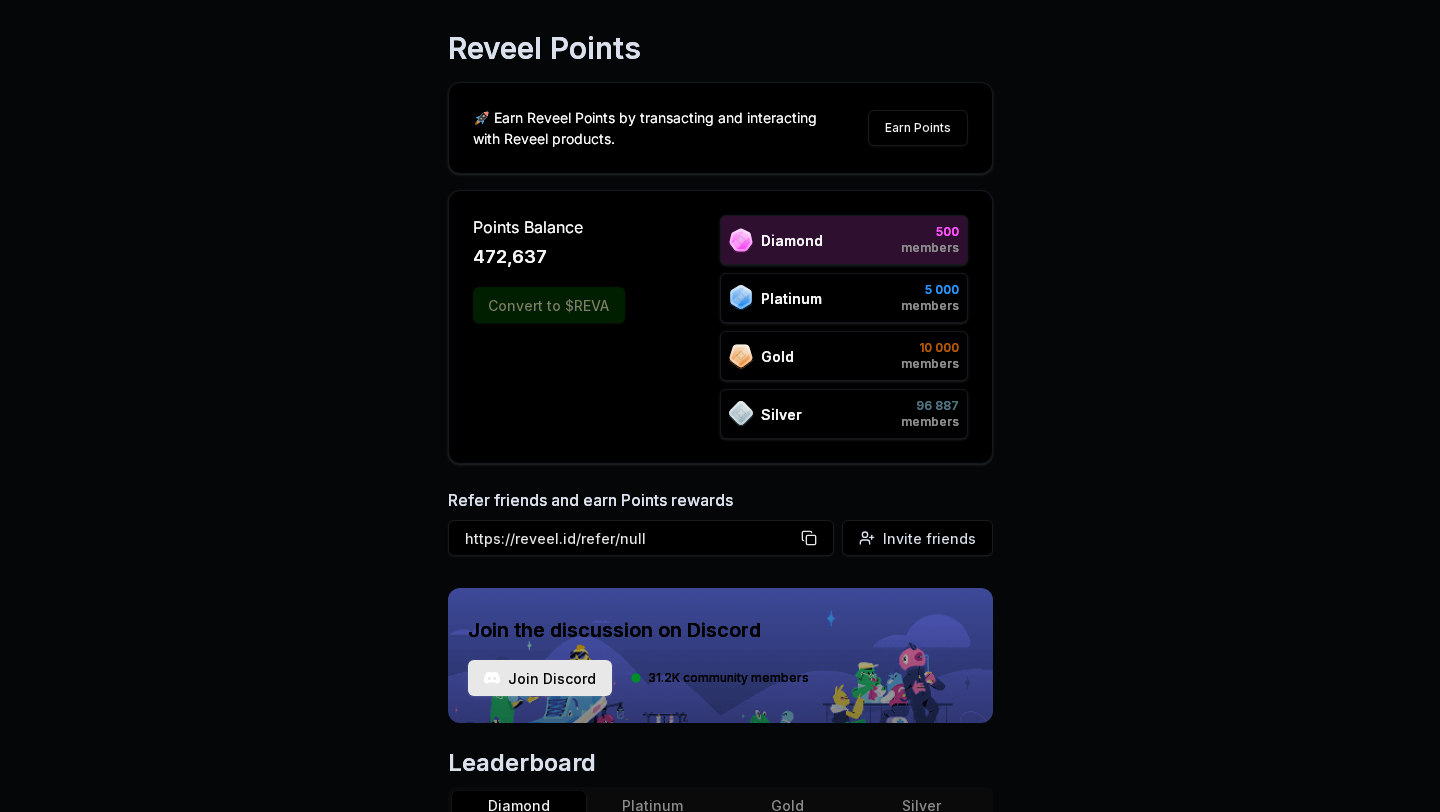 scroll, scrollTop: 0, scrollLeft: 0, axis: both 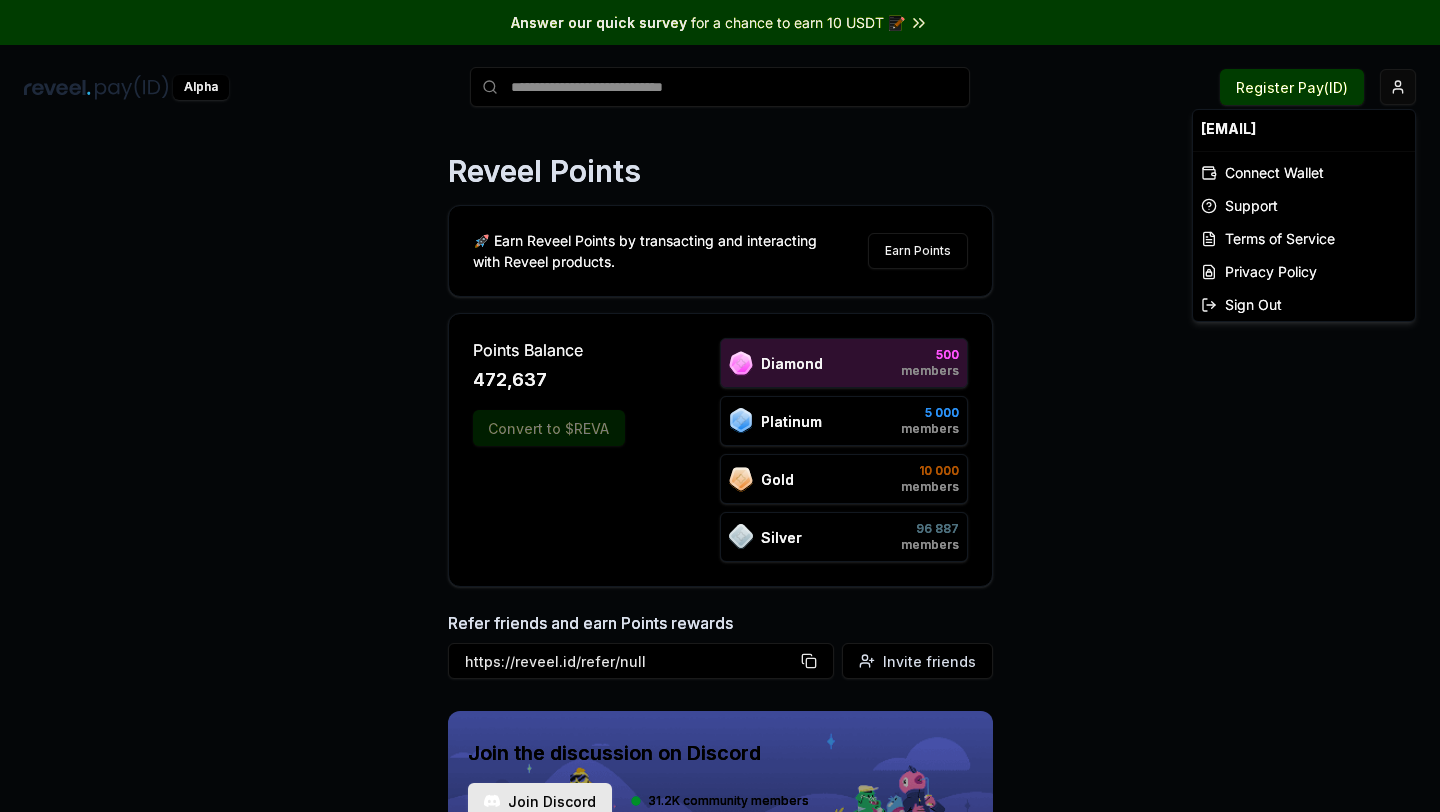 click on "Answer our quick survey for a chance to earn 10 USDT 📝 Alpha Register Pay(ID) Reveel Points  🚀 Earn Reveel Points by transacting and interacting with Reveel products. Earn Points Points Balance  472,637 Convert to $REVA Diamond 500 members Platinum 5 000 members Gold 10 000 members Silver 96 887 members Refer friends and earn Points rewards https://reveel.id/refer/null Invite friends Join the discussion on Discord Join Discord     31.2K community members Leaderboard Diamond Platinum Gold Silver Rank Pay(ID) Points # 52 zelder 38,356 # 1 JamesDeeBoffin 741,398 # 2 JamesAdimabua 603,512 # 3 Deeboffingmail 521,490 # 4 wallet 427,441 # 5 Codeblackchinchin 384,203 # 6 crypto1133 318,485 # 7 mohan111eee 311,640 # 8 indchi 310,785 # 9 timelyelbow5548 257,595 # 10 gingerterritory4 248,546 Previous 1 2 3 4 5 More pages 50 Next zelder123456@gmail.com   Connect Wallet   Support   Terms of Service   Privacy Policy   Sign Out" at bounding box center (720, 406) 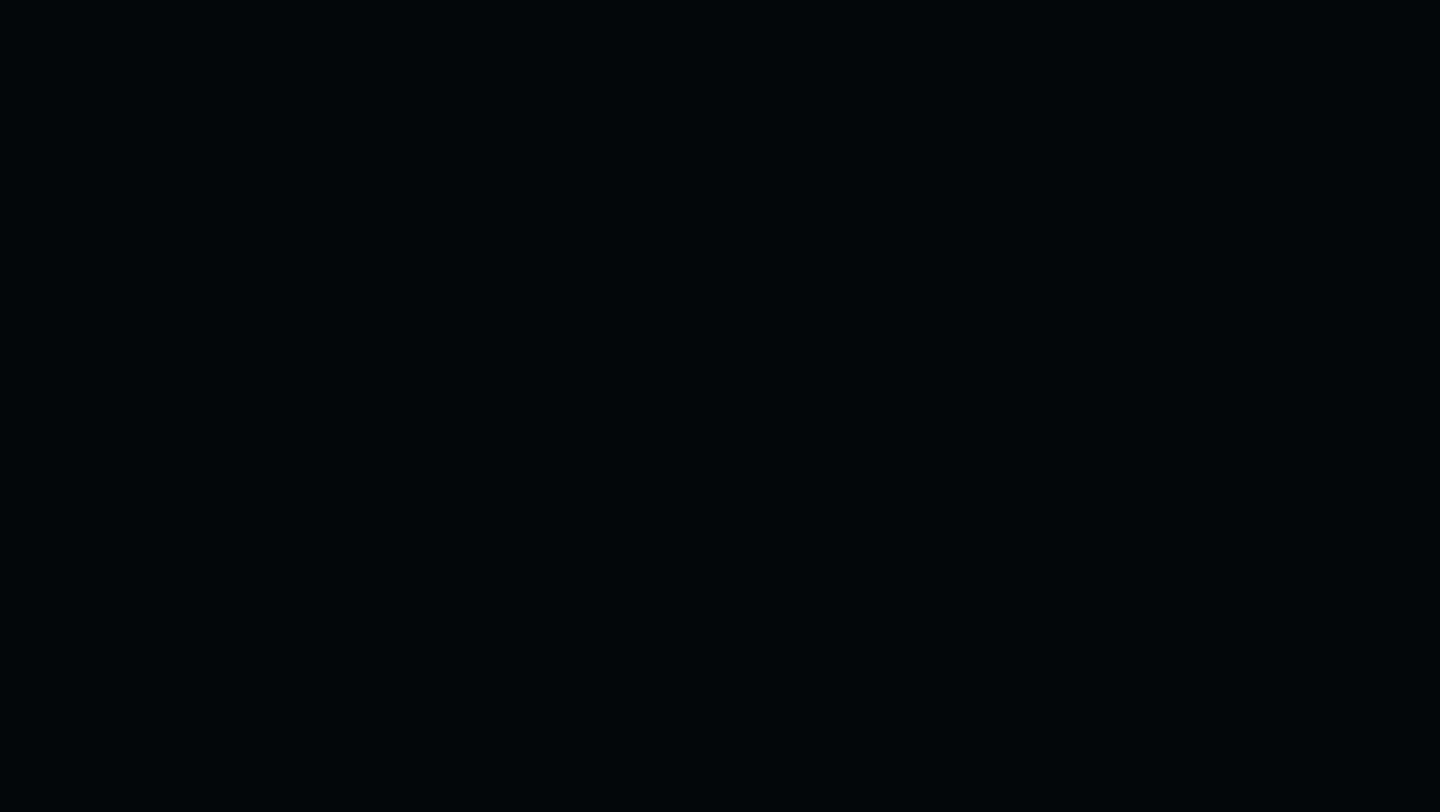 scroll, scrollTop: 0, scrollLeft: 0, axis: both 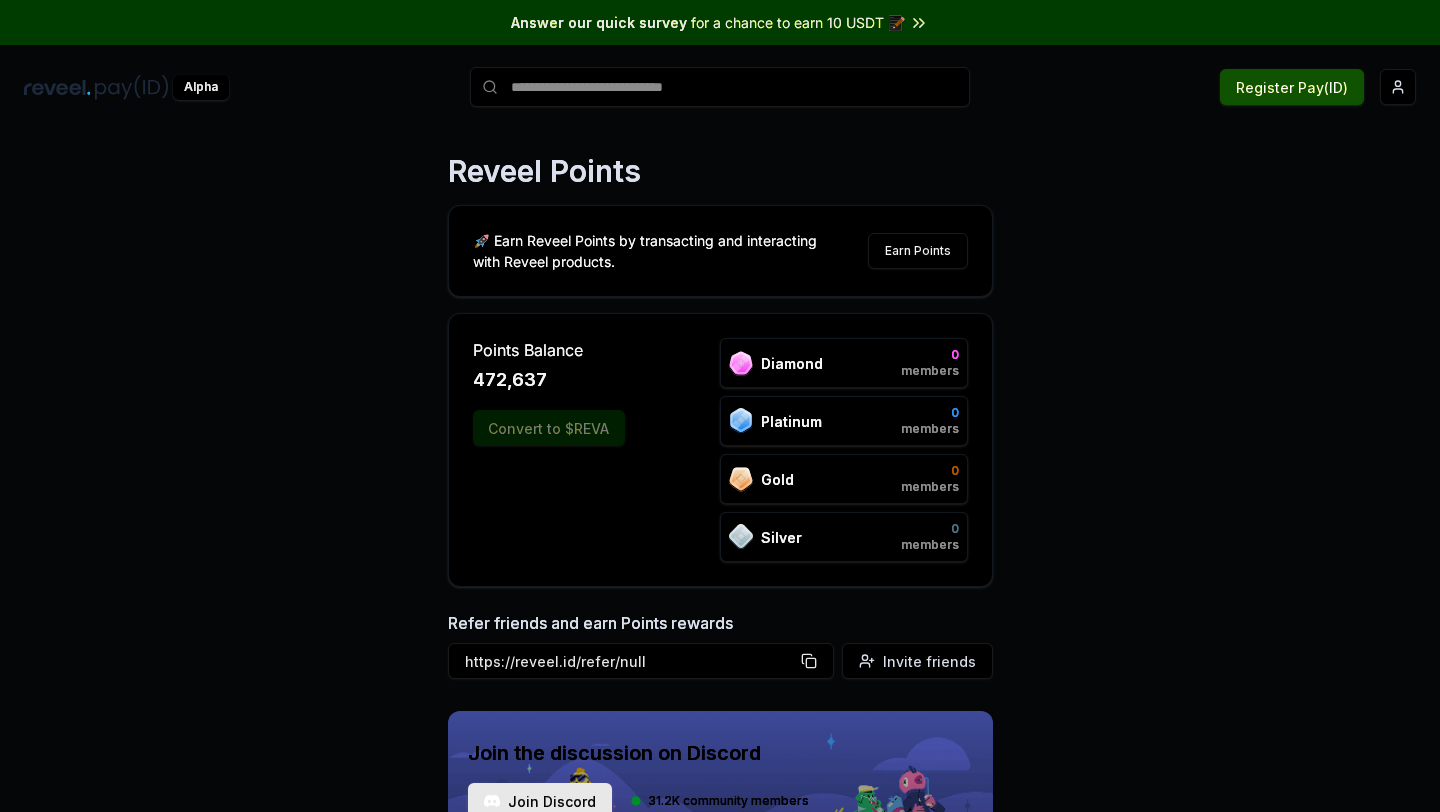 click on "Register Pay(ID)" at bounding box center (1292, 87) 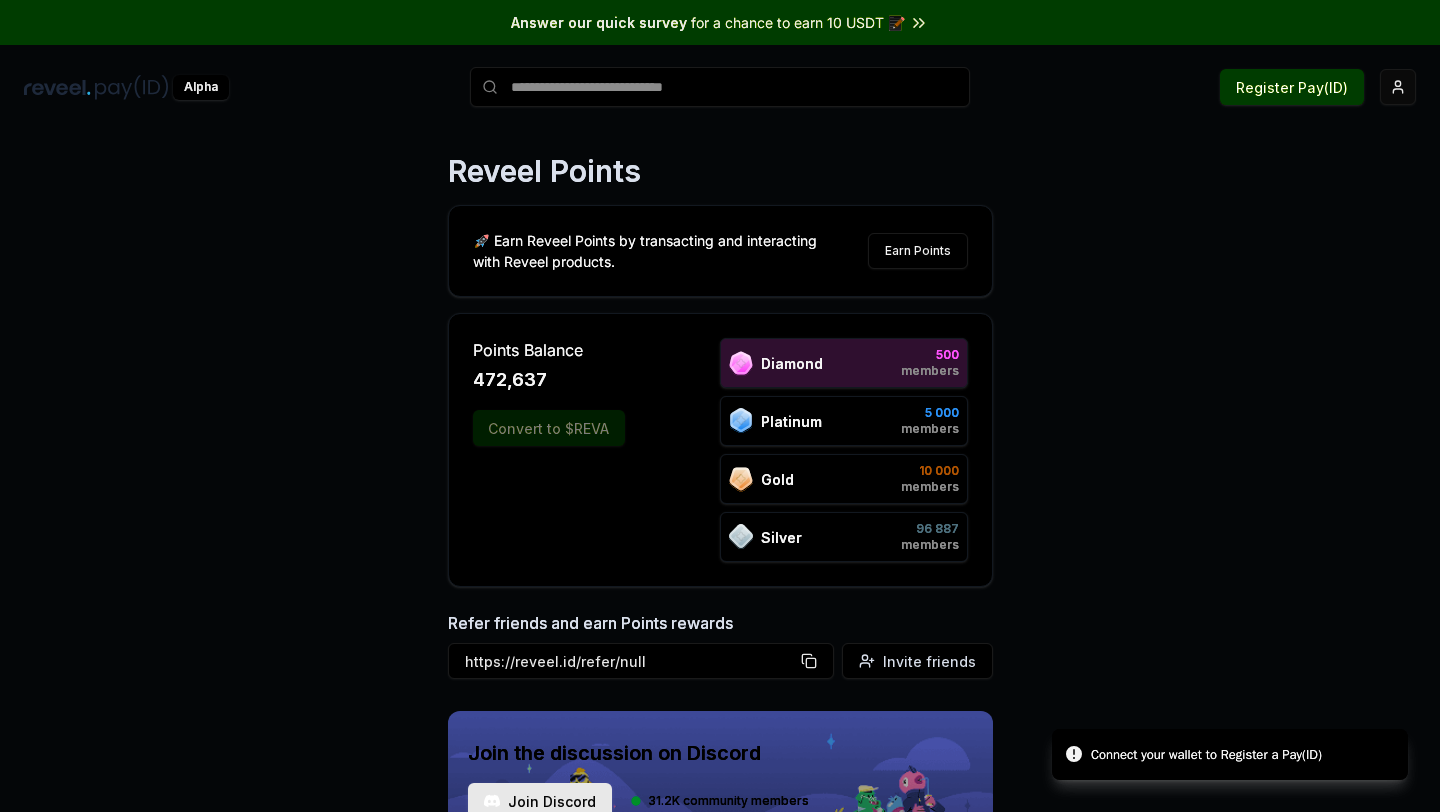 click on "Answer our quick survey for a chance to earn 10 USDT 📝 Alpha Register Pay(ID) Connect your wallet to Register a Pay(ID) Reveel Points  🚀 Earn Reveel Points by transacting and interacting with Reveel products. Earn Points Points Balance  [NUMBER] Convert to $REVA Diamond 500 members Platinum 5 000 members Gold 10 000 members Silver [NUMBER] members Refer friends and earn Points rewards https://reveel.id/refer/null Invite friends Join the discussion on Discord Join Discord     31.2K community members Leaderboard Diamond Platinum Gold Silver Rank Pay(ID) Points # 52 [USERNAME] [NUMBER] # 1 [NAME] [NUMBER] # 2 [NAME] [NUMBER] # 3 [NAME] [NUMBER] # 4 [USERNAME] [NUMBER] # 5 [USERNAME] [NUMBER] # 6 [USERNAME] [NUMBER] # 7 [USERNAME] [NUMBER] # 8 [USERNAME] [NUMBER] # 9 [USERNAME] [NUMBER] # 10 [USERNAME] [NUMBER] Previous 1 2 3 4 5 More pages 50 Next Connect your wallet to Register a Pay(ID)" at bounding box center [720, 406] 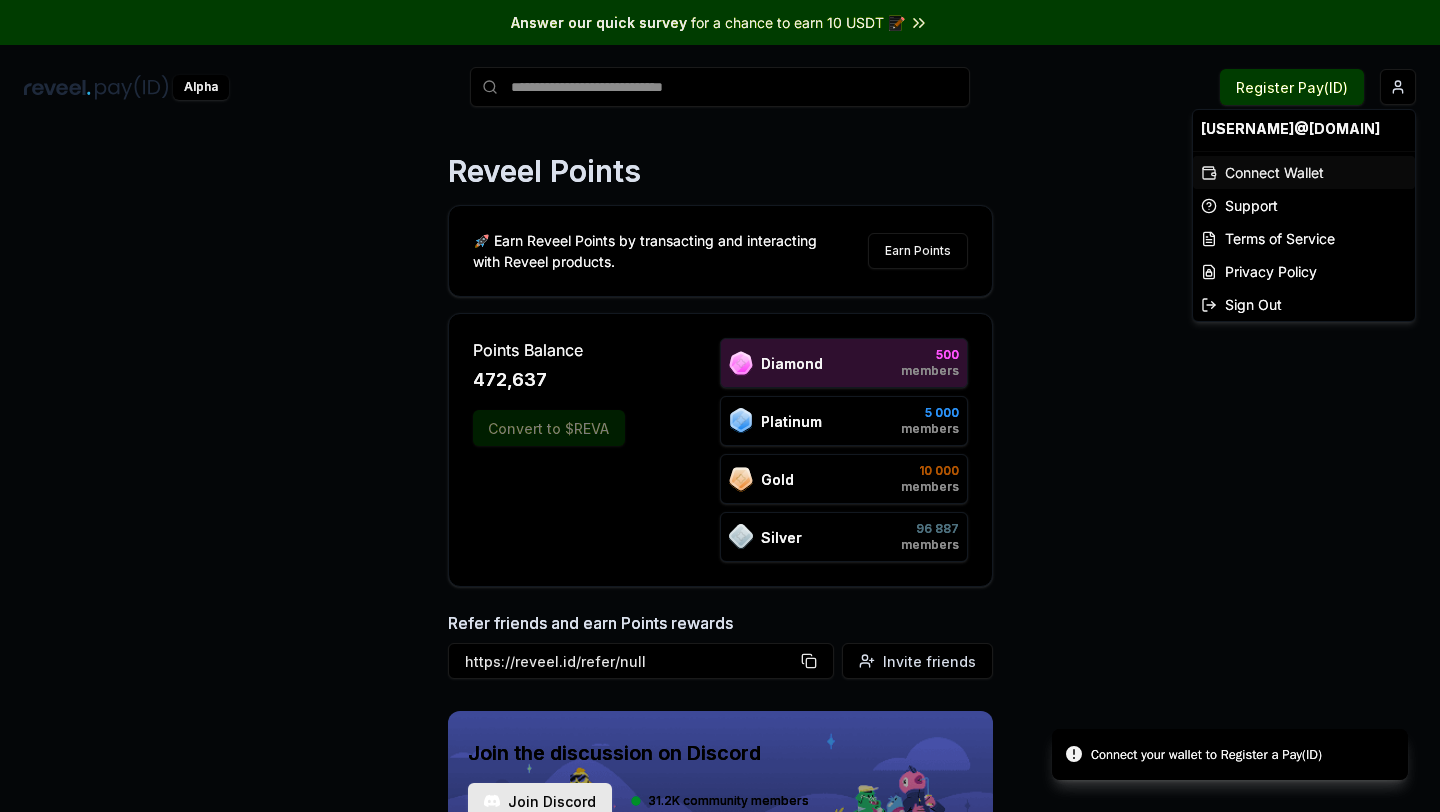 click on "Connect Wallet" at bounding box center [1304, 172] 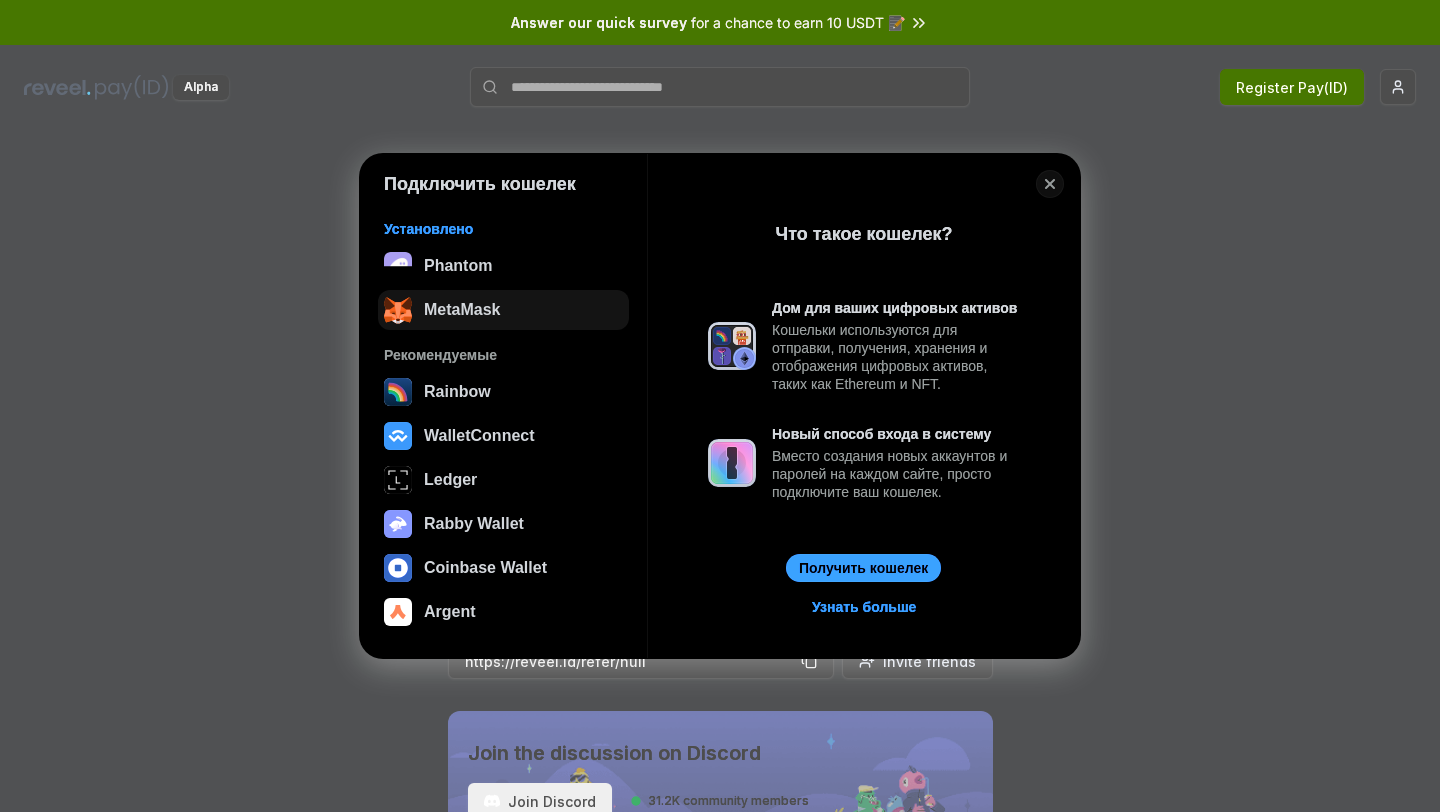 click on "MetaMask" at bounding box center (503, 310) 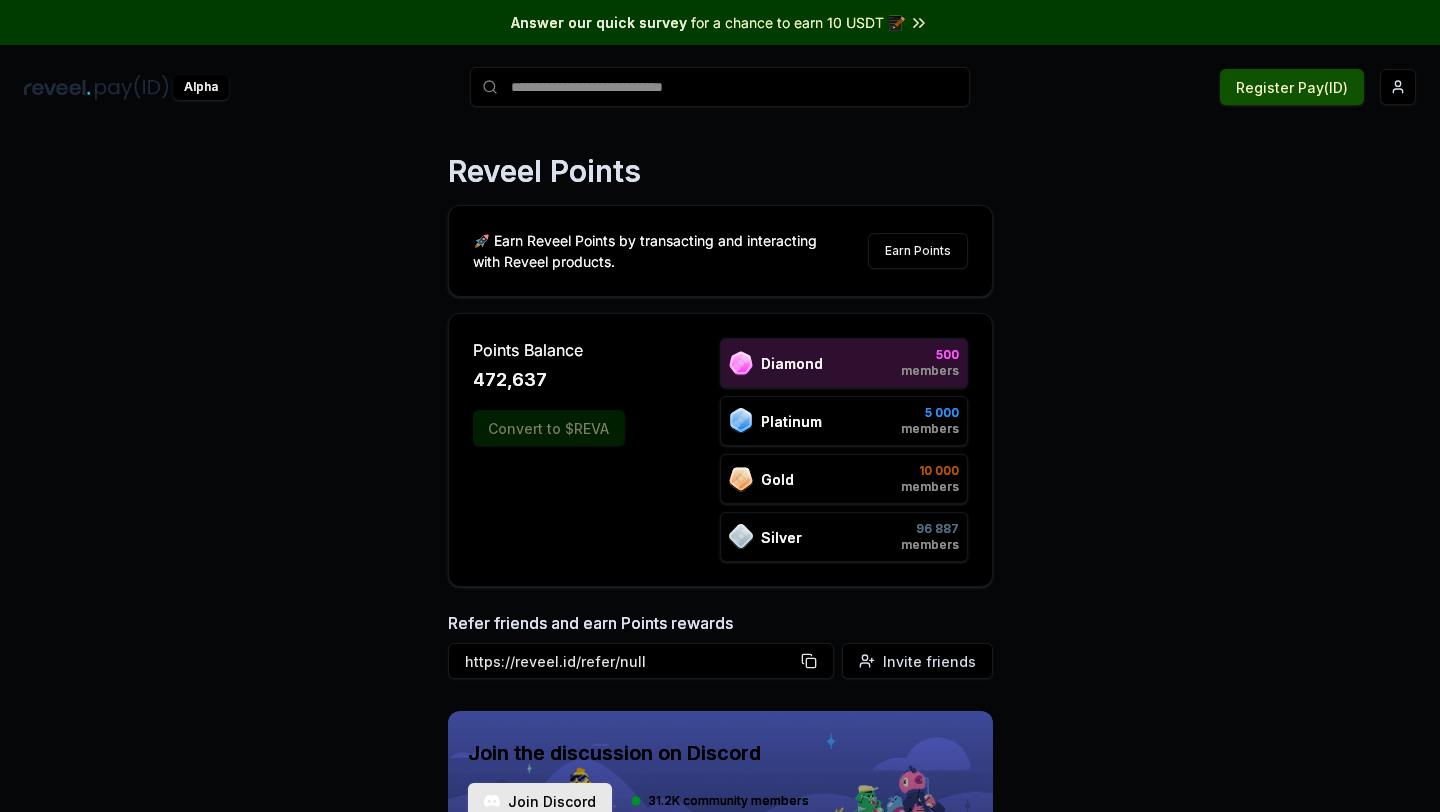 click on "Register Pay(ID)" at bounding box center (1292, 87) 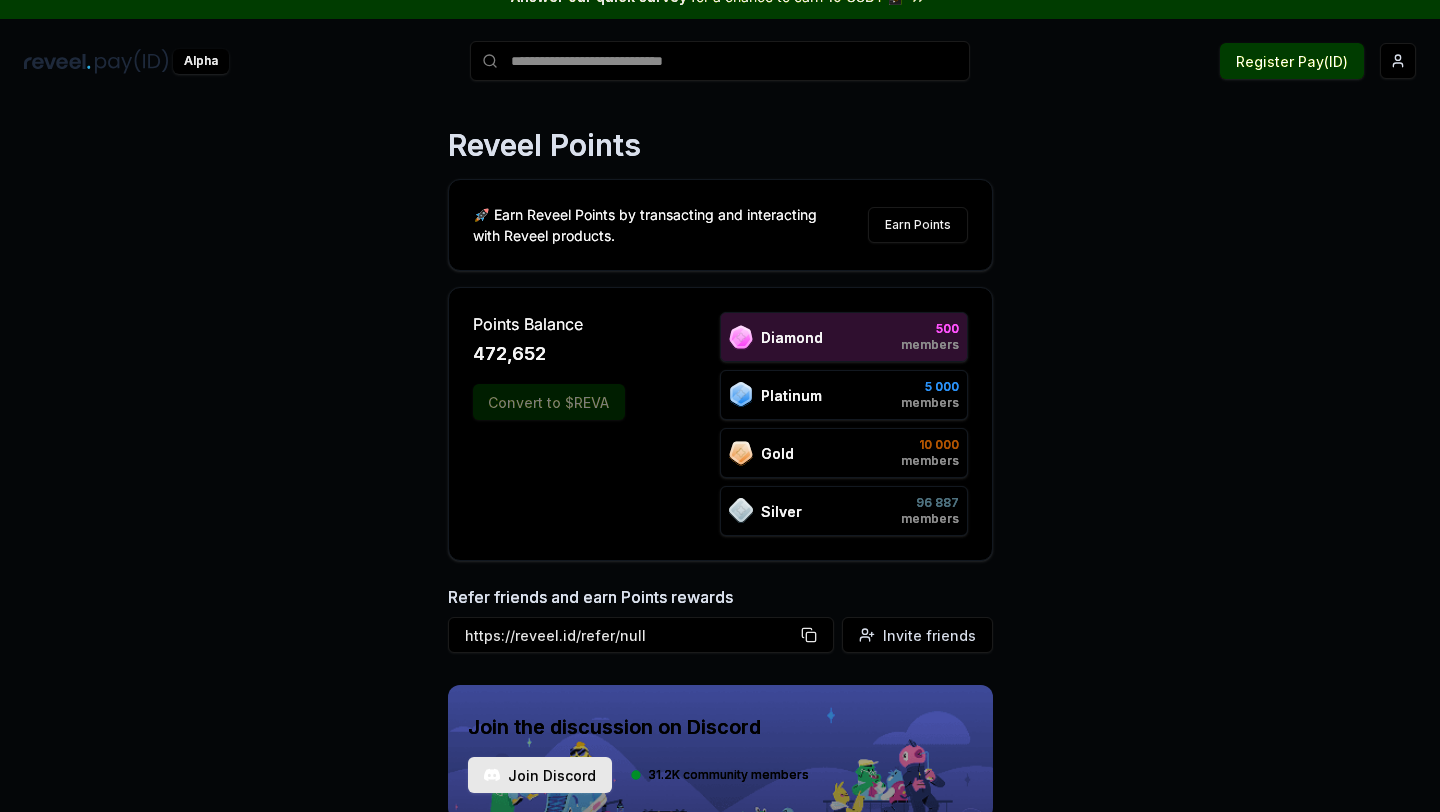 scroll, scrollTop: 0, scrollLeft: 0, axis: both 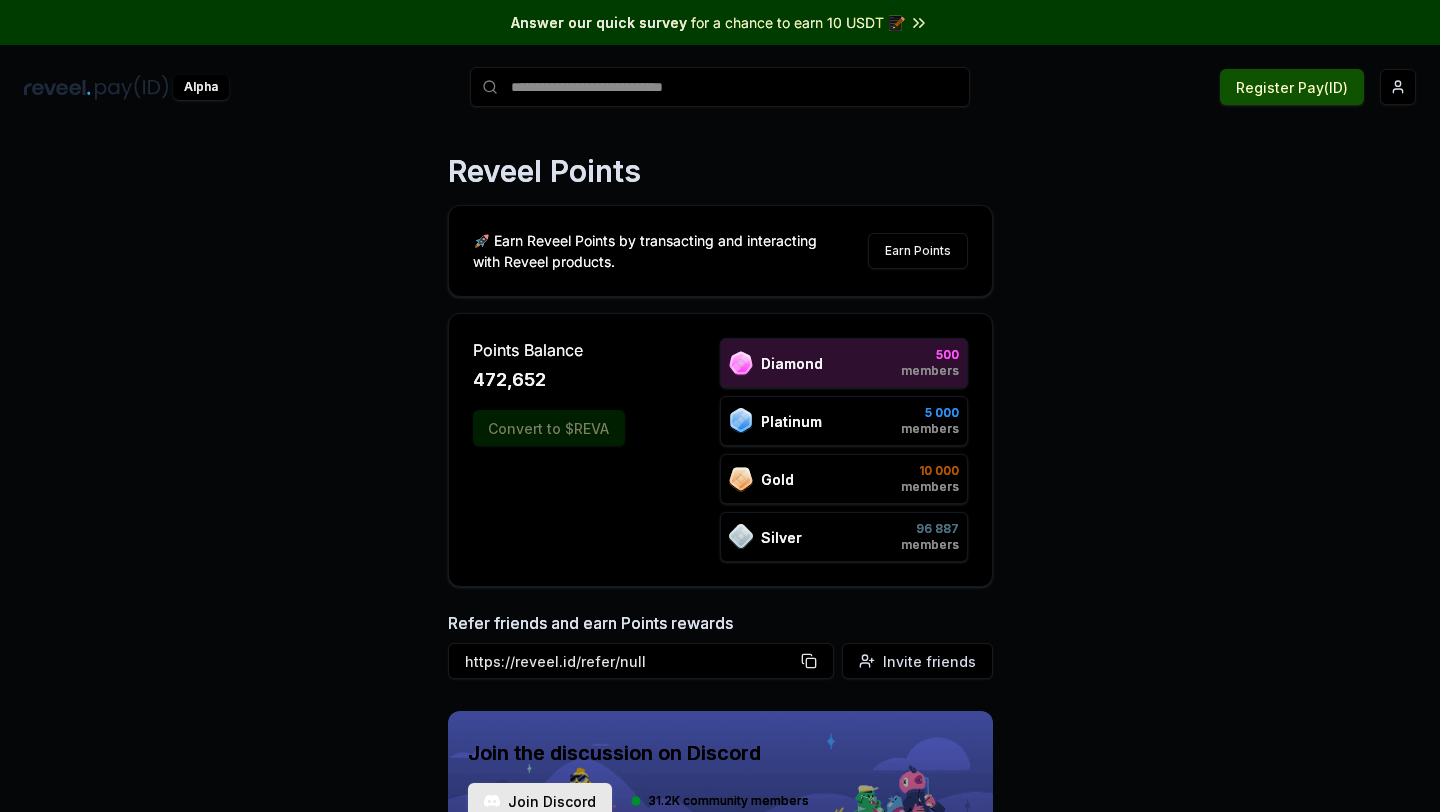 click on "Register Pay(ID)" at bounding box center [1292, 87] 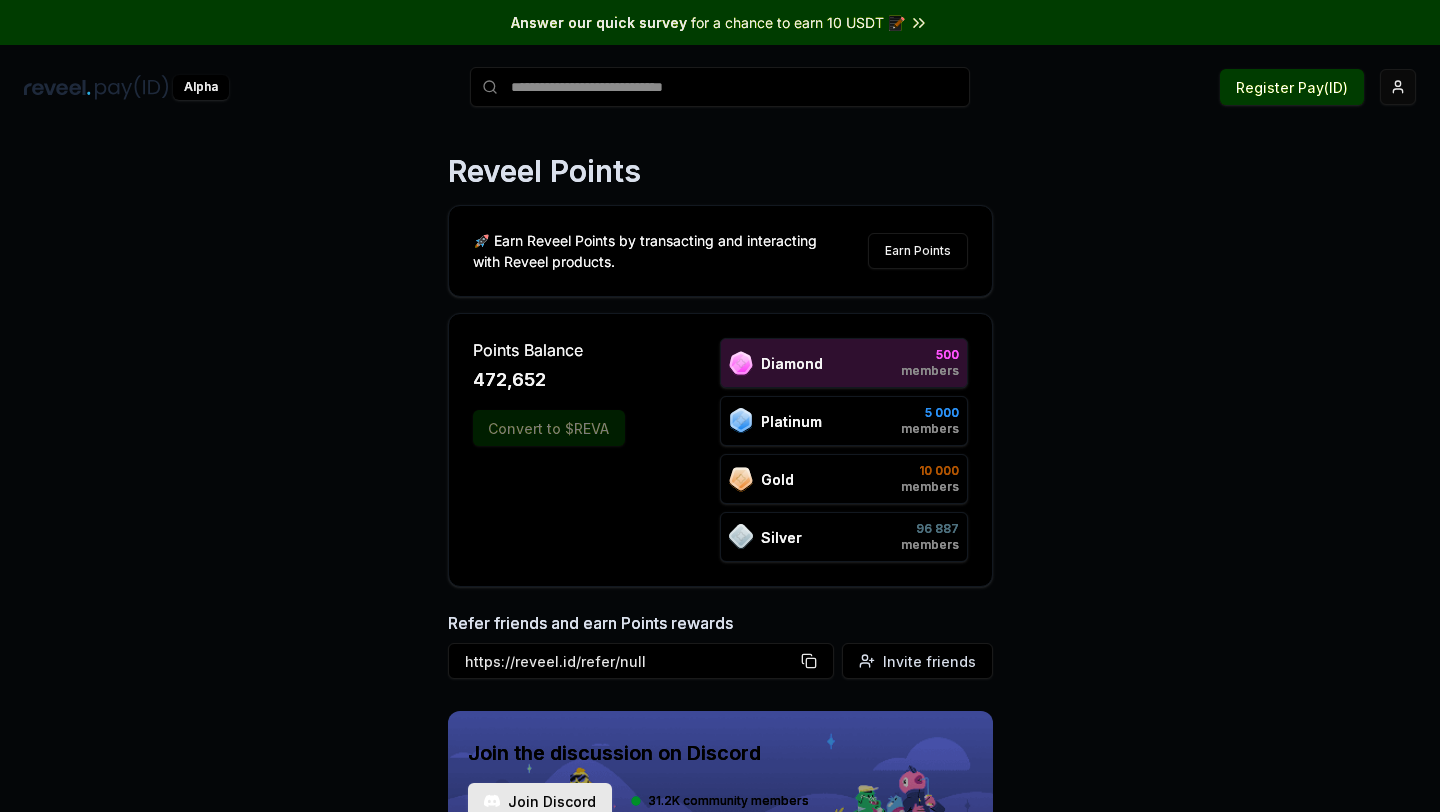 click on "Answer our quick survey for a chance to earn 10 USDT 📝 Alpha Register Pay(ID) Reveel Points  🚀 Earn Reveel Points by transacting and interacting with Reveel products. Earn Points Points Balance  472,652 Convert to $REVA Diamond 500 members Platinum 5 000 members Gold 10 000 members Silver 96 887 members Refer friends and earn Points rewards https://reveel.id/refer/null Invite friends Join the discussion on Discord Join Discord     31.2K community members Leaderboard Diamond Platinum Gold Silver Rank Pay(ID) Points # 52 zelder 38,356 # 1 JamesDeeBoffin 741,398 # 2 JamesAdimabua 603,512 # 3 Deeboffingmail 521,490 # 4 wallet 427,441 # 5 Codeblackchinchin 384,203 # 6 crypto1133 318,485 # 7 mohan111eee 311,640 # 8 indchi 310,785 # 9 timelyelbow5548 257,595 # 10 gingerterritory4 248,546 Previous 1 2 3 4 5 More pages 50 Next" at bounding box center (720, 406) 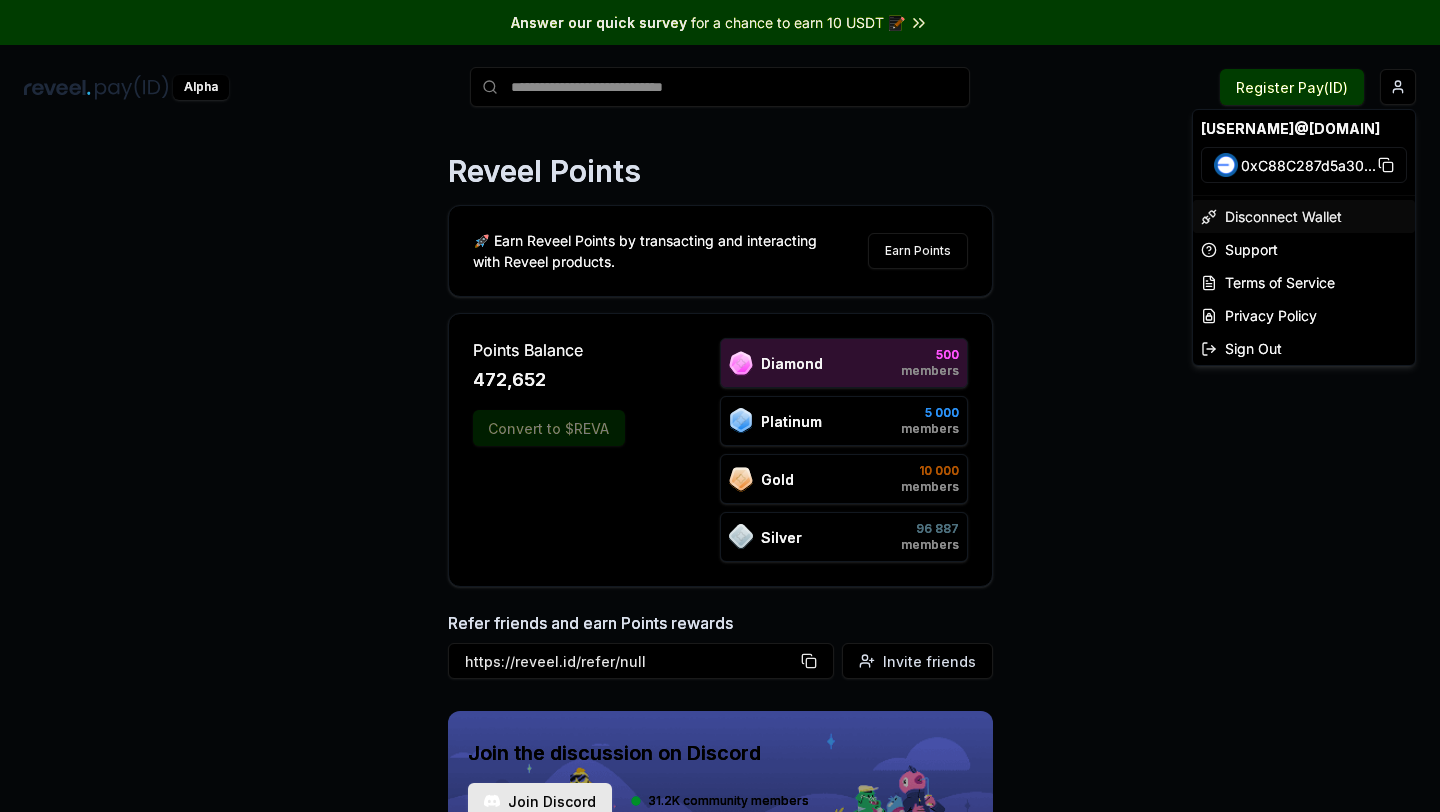 click on "Disconnect Wallet" at bounding box center (1304, 216) 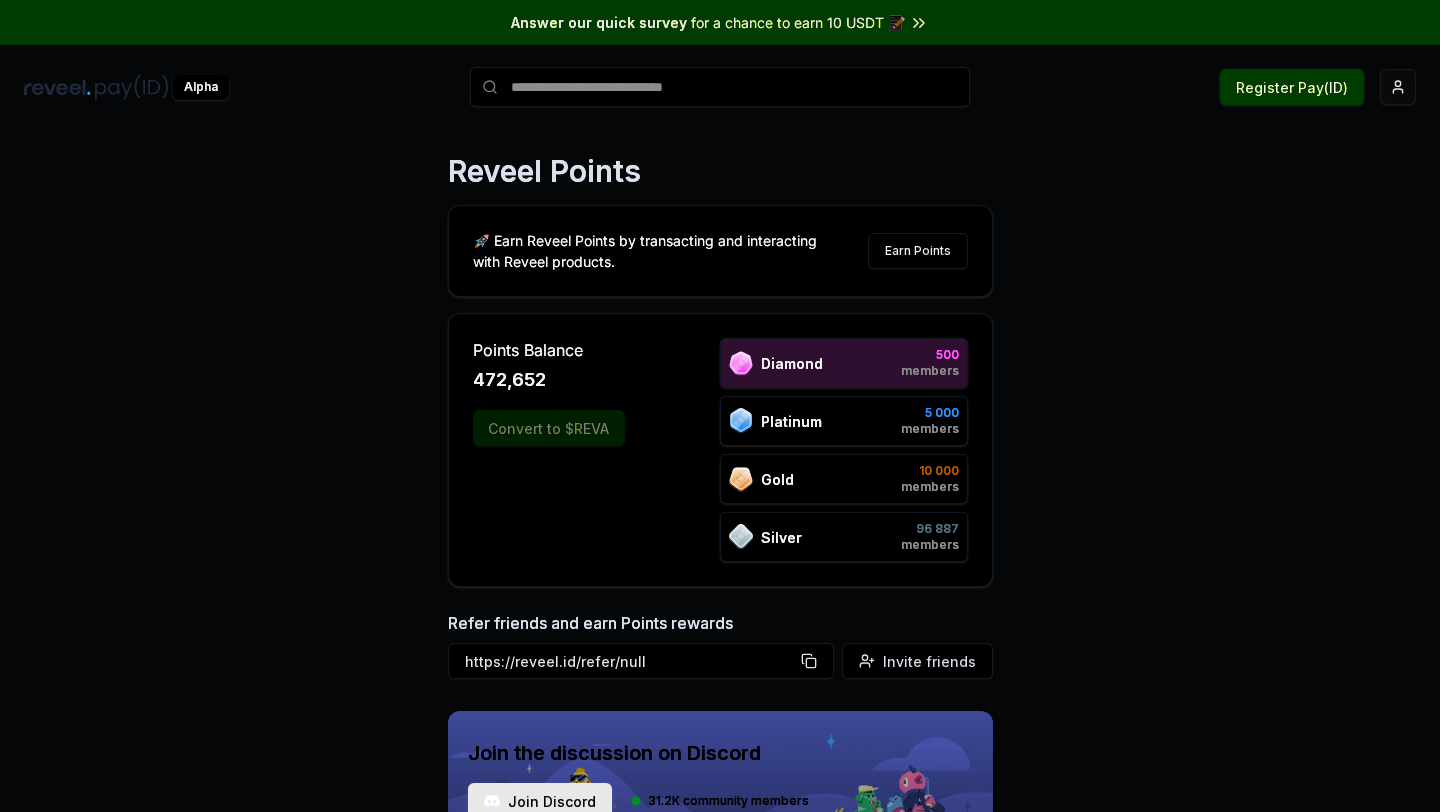 click on "Answer our quick survey for a chance to earn 10 USDT 📝 Alpha Register Pay(ID) Reveel Points  🚀 Earn Reveel Points by transacting and interacting with Reveel products. Earn Points Points Balance  472,652 Convert to $REVA Diamond 500 members Platinum 5 000 members Gold 10 000 members Silver 96 887 members Refer friends and earn Points rewards https://reveel.id/refer/null Invite friends Join the discussion on Discord Join Discord     31.2K community members Leaderboard Diamond Platinum Gold Silver Rank Pay(ID) Points # 52 zelder 38,356 # 1 JamesDeeBoffin 741,398 # 2 JamesAdimabua 603,512 # 3 Deeboffingmail 521,490 # 4 wallet 427,441 # 5 Codeblackchinchin 384,203 # 6 crypto1133 318,485 # 7 mohan111eee 311,640 # 8 indchi 310,785 # 9 timelyelbow5548 257,595 # 10 gingerterritory4 248,546 Previous 1 2 3 4 5 More pages 50 Next" at bounding box center (720, 406) 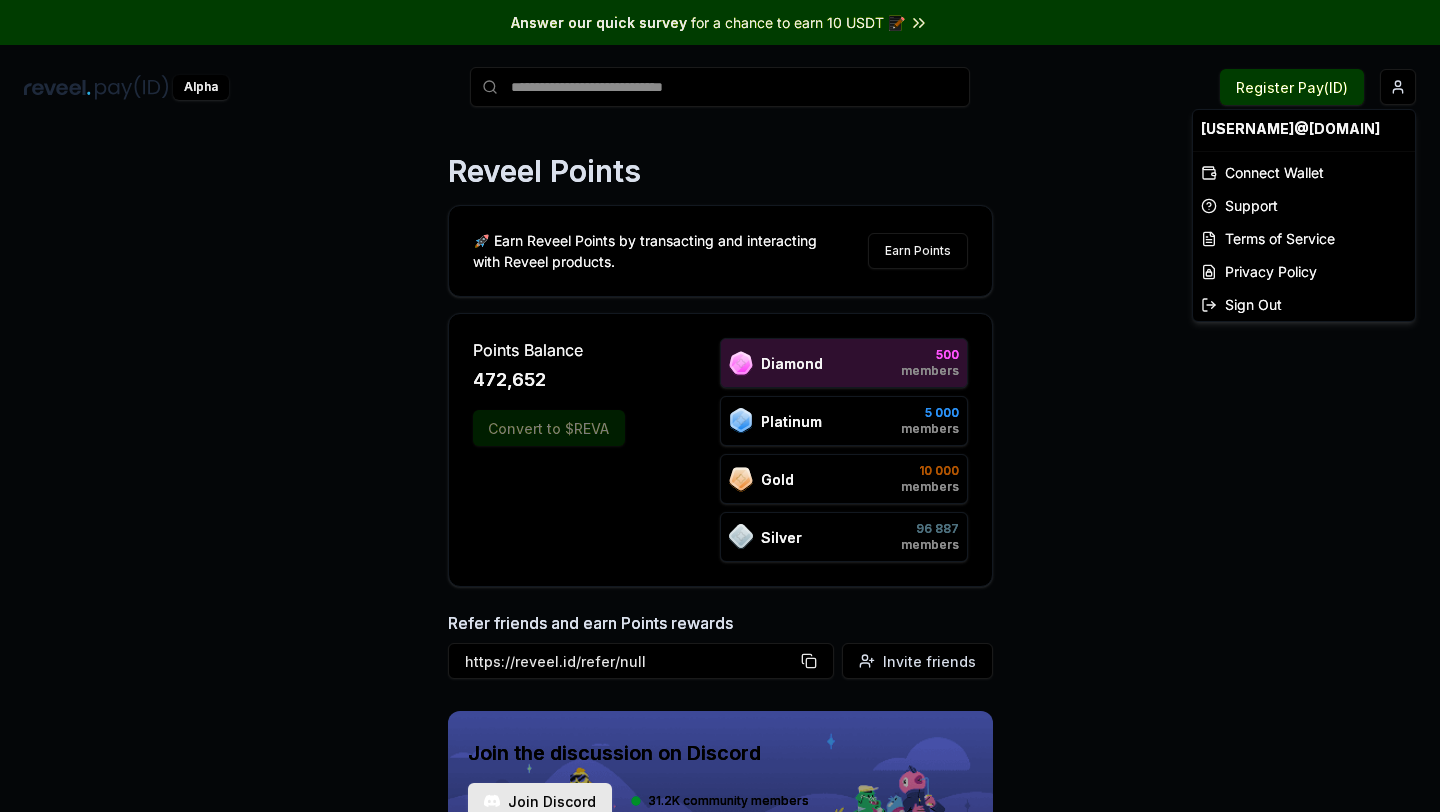 click on "Answer our quick survey for a chance to earn 10 USDT 📝 Alpha Register Pay(ID) Reveel Points  🚀 Earn Reveel Points by transacting and interacting with Reveel products. Earn Points Points Balance  472,652 Convert to $REVA Diamond 500 members Platinum 5 000 members Gold 10 000 members Silver 96 887 members Refer friends and earn Points rewards https://reveel.id/refer/null Invite friends Join the discussion on Discord Join Discord     31.2K community members Leaderboard Diamond Platinum Gold Silver Rank Pay(ID) Points # 52 zelder 38,356 # 1 JamesDeeBoffin 741,398 # 2 JamesAdimabua 603,512 # 3 Deeboffingmail 521,490 # 4 wallet 427,441 # 5 Codeblackchinchin 384,203 # 6 crypto1133 318,485 # 7 mohan111eee 311,640 # 8 indchi 310,785 # 9 timelyelbow5548 257,595 # 10 gingerterritory4 248,546 Previous 1 2 3 4 5 More pages 50 Next zelder123456@gmail.com   Connect Wallet   Support   Terms of Service   Privacy Policy   Sign Out" at bounding box center (720, 406) 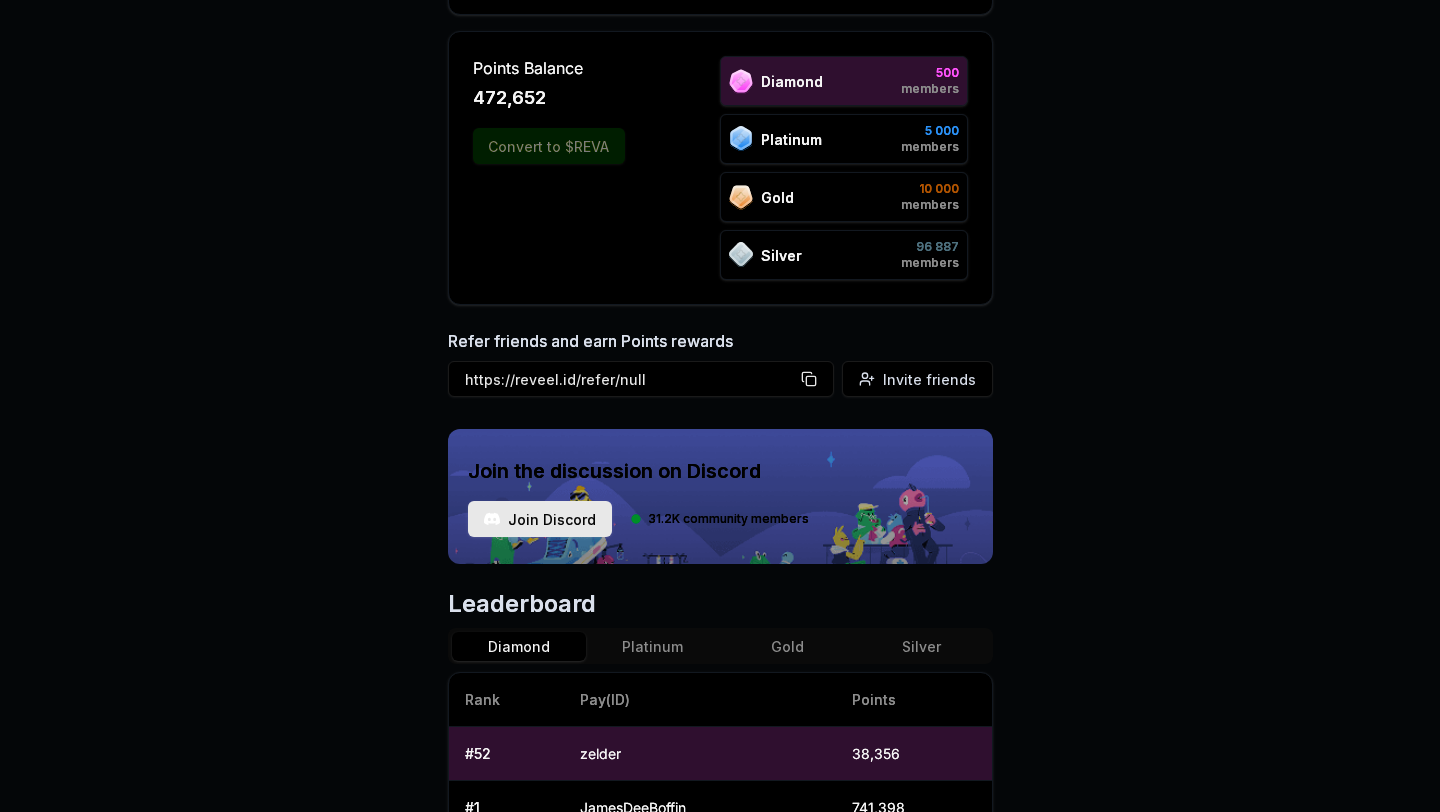 scroll, scrollTop: 490, scrollLeft: 0, axis: vertical 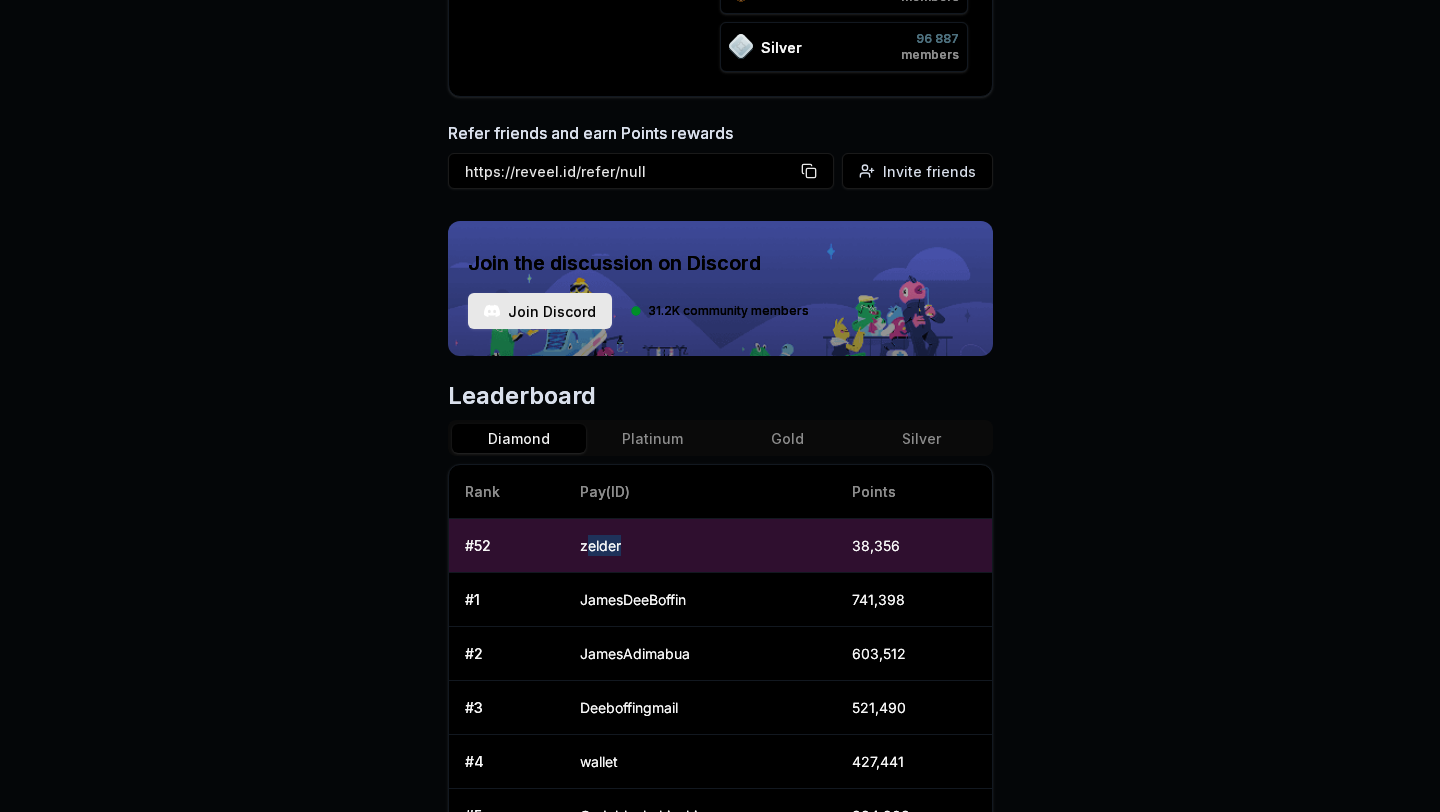 drag, startPoint x: 586, startPoint y: 538, endPoint x: 648, endPoint y: 539, distance: 62.008064 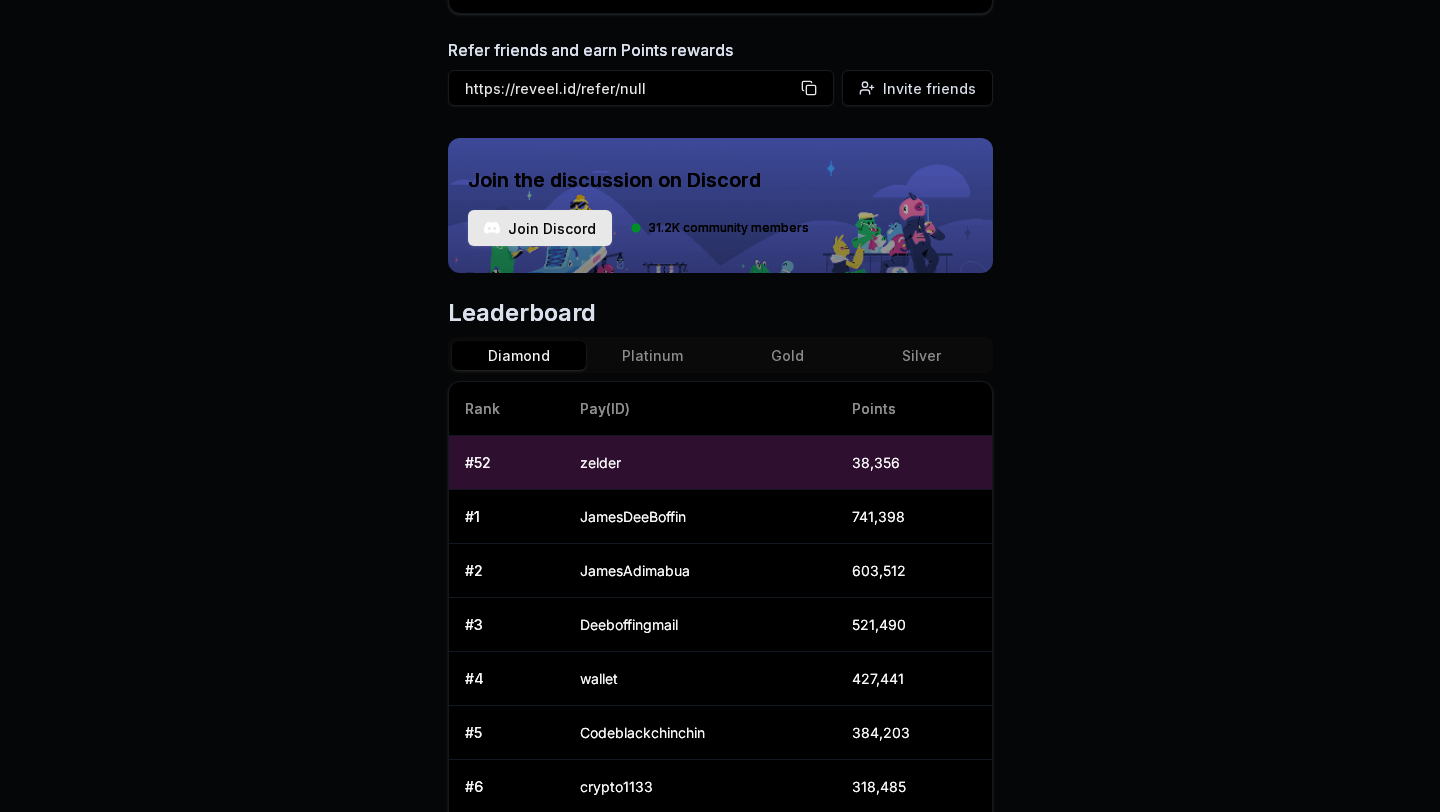scroll, scrollTop: 511, scrollLeft: 0, axis: vertical 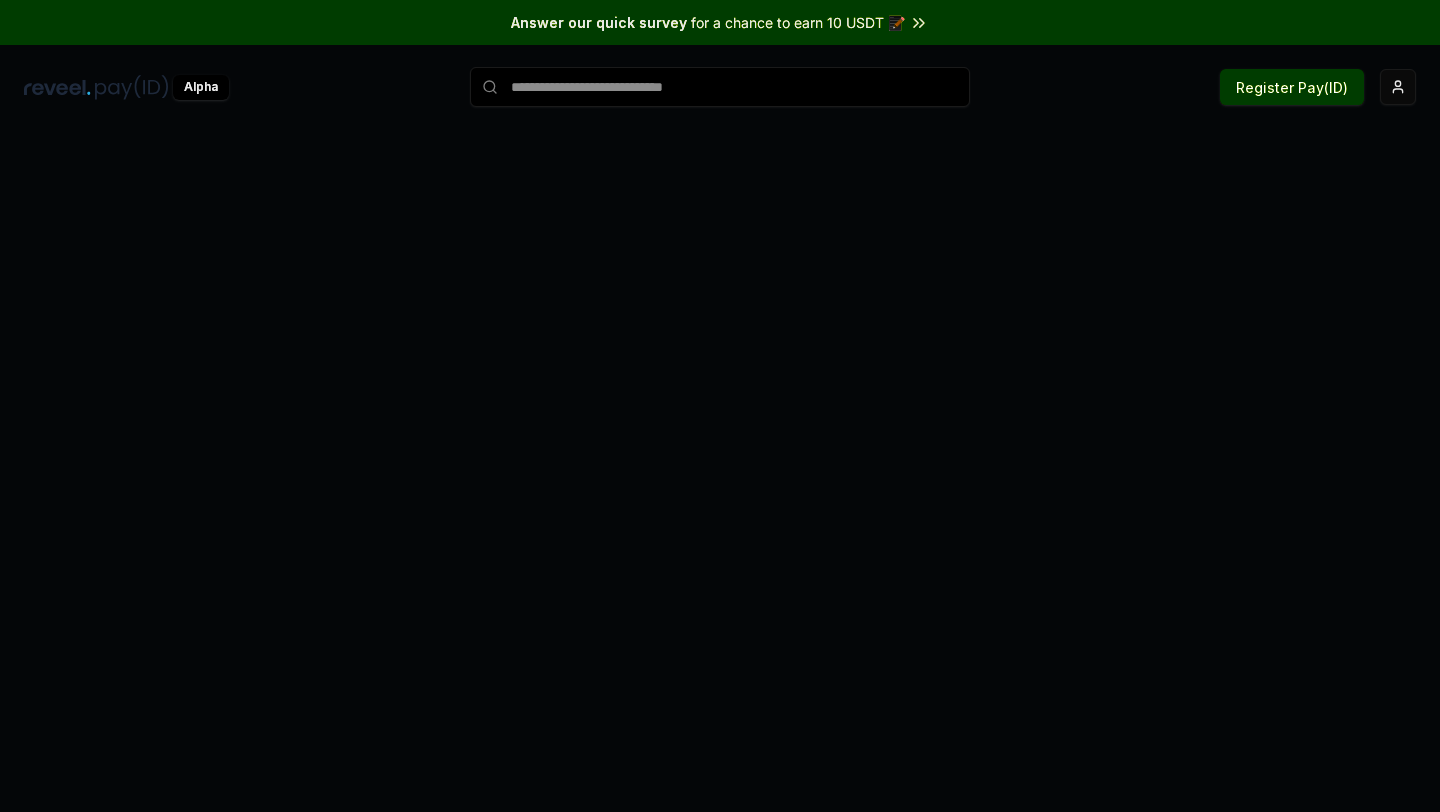 click on "Answer our quick survey for a chance to earn 10 USDT 📝 Alpha Register Pay(ID)" at bounding box center [720, 406] 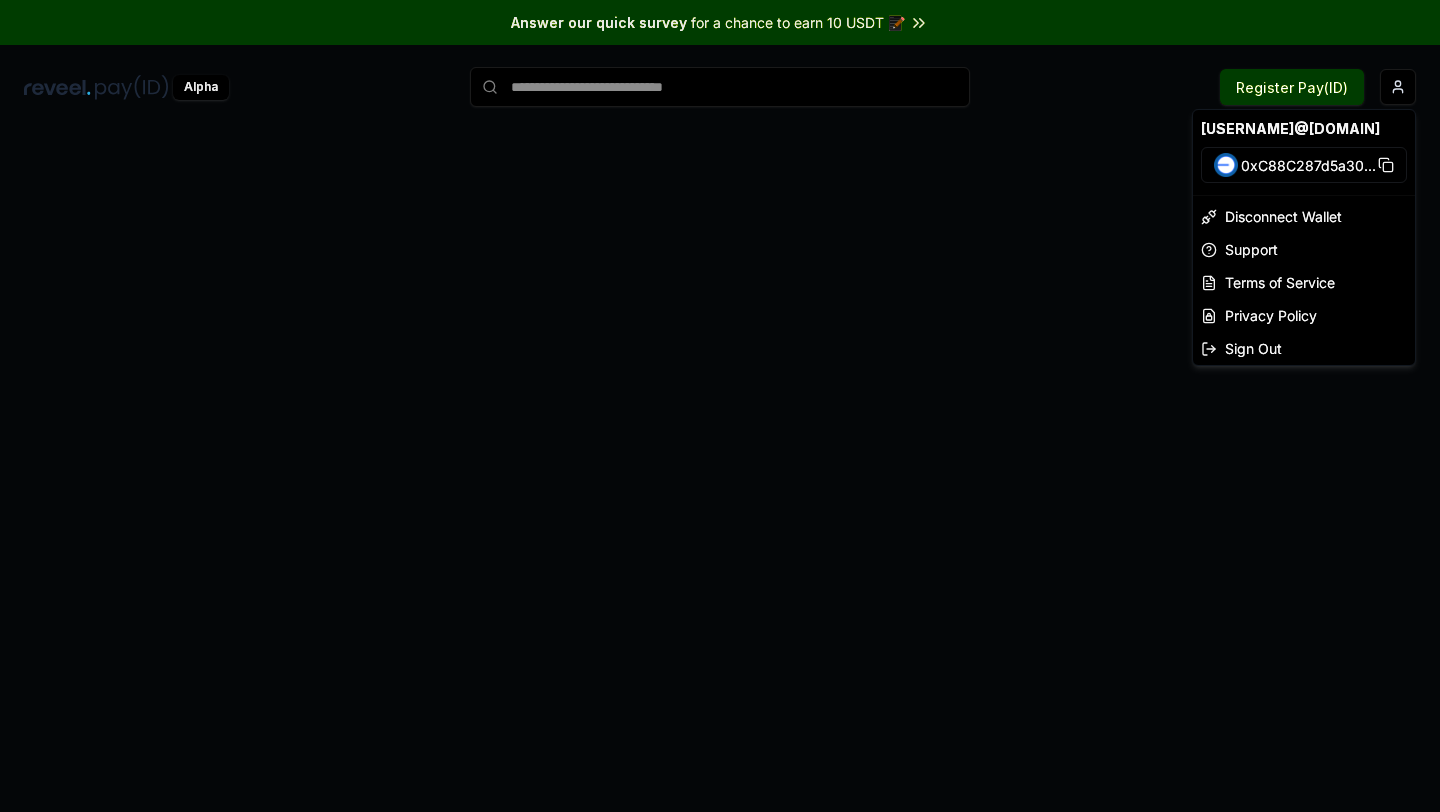 click on "Answer our quick survey for a chance to earn 10 USDT 📝 Alpha Register Pay(ID) zelder123456@gmail.com   0xC88C287d5a30 ...     Disconnect Wallet   Support   Terms of Service   Privacy Policy   Sign Out" at bounding box center [720, 406] 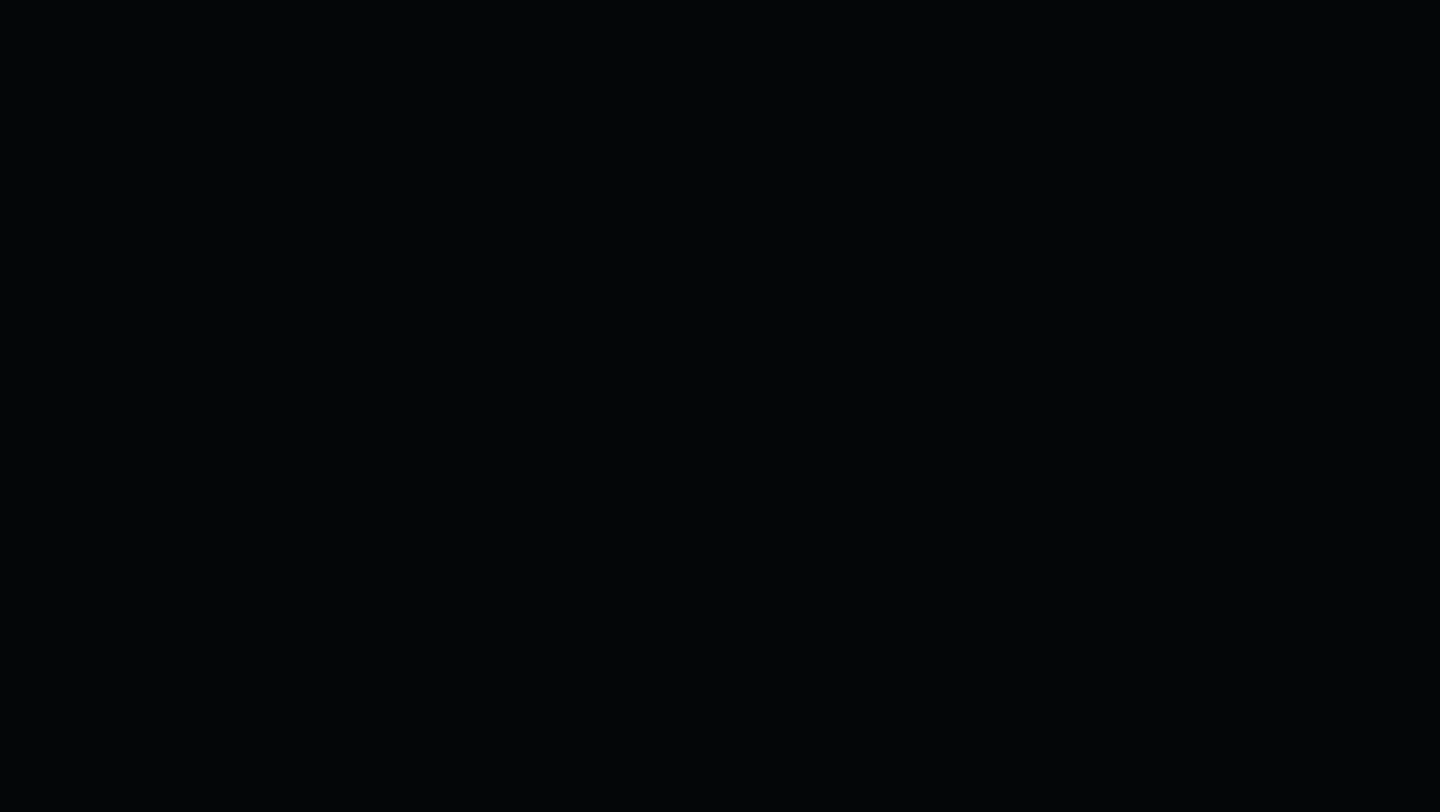 scroll, scrollTop: 0, scrollLeft: 0, axis: both 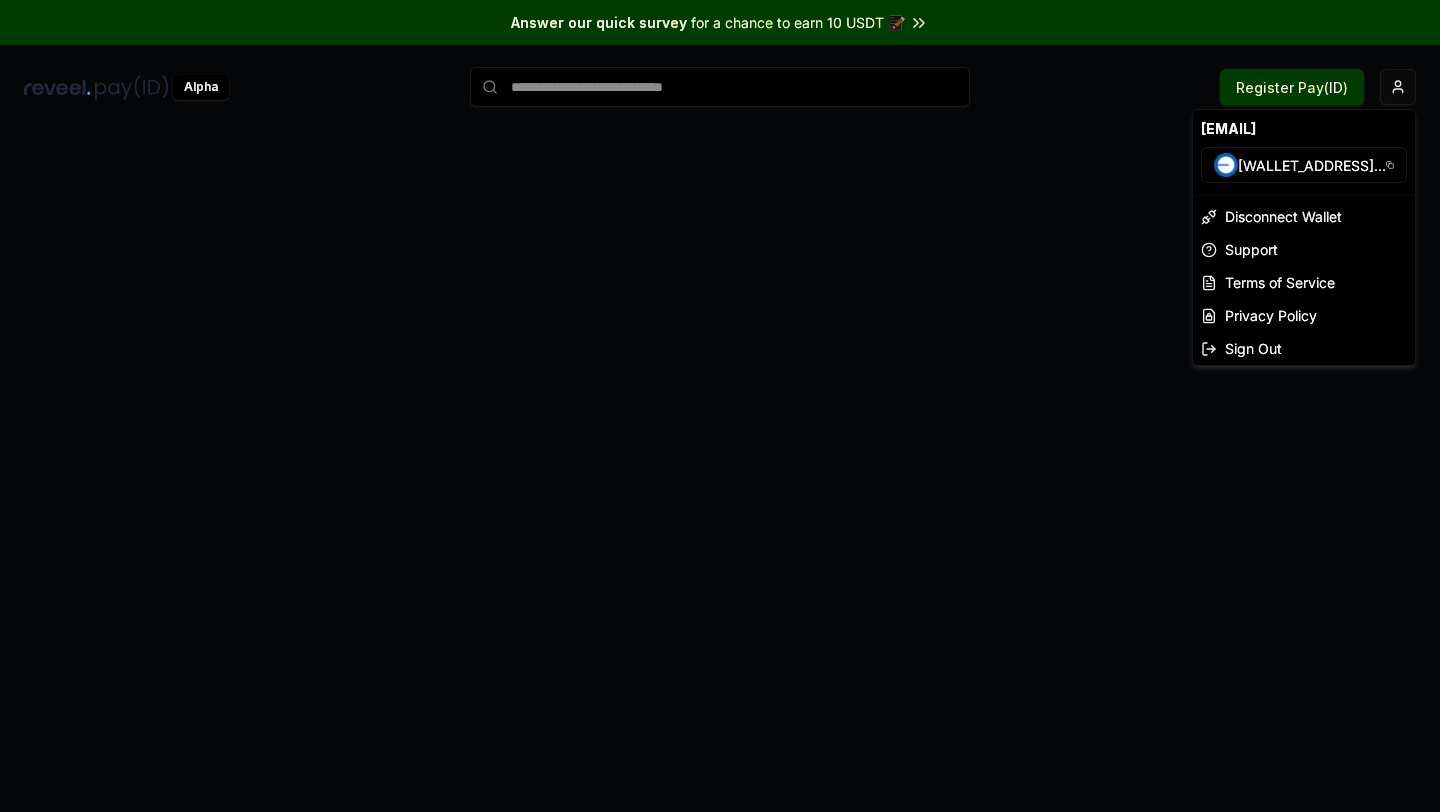 click on "Answer our quick survey for a chance to earn 10 USDT 📝 Alpha Register Pay(ID) [EMAIL]   [WALLET_ADDRESS] ...     Disconnect Wallet   Support   Terms of Service   Privacy Policy   Sign Out" at bounding box center [720, 406] 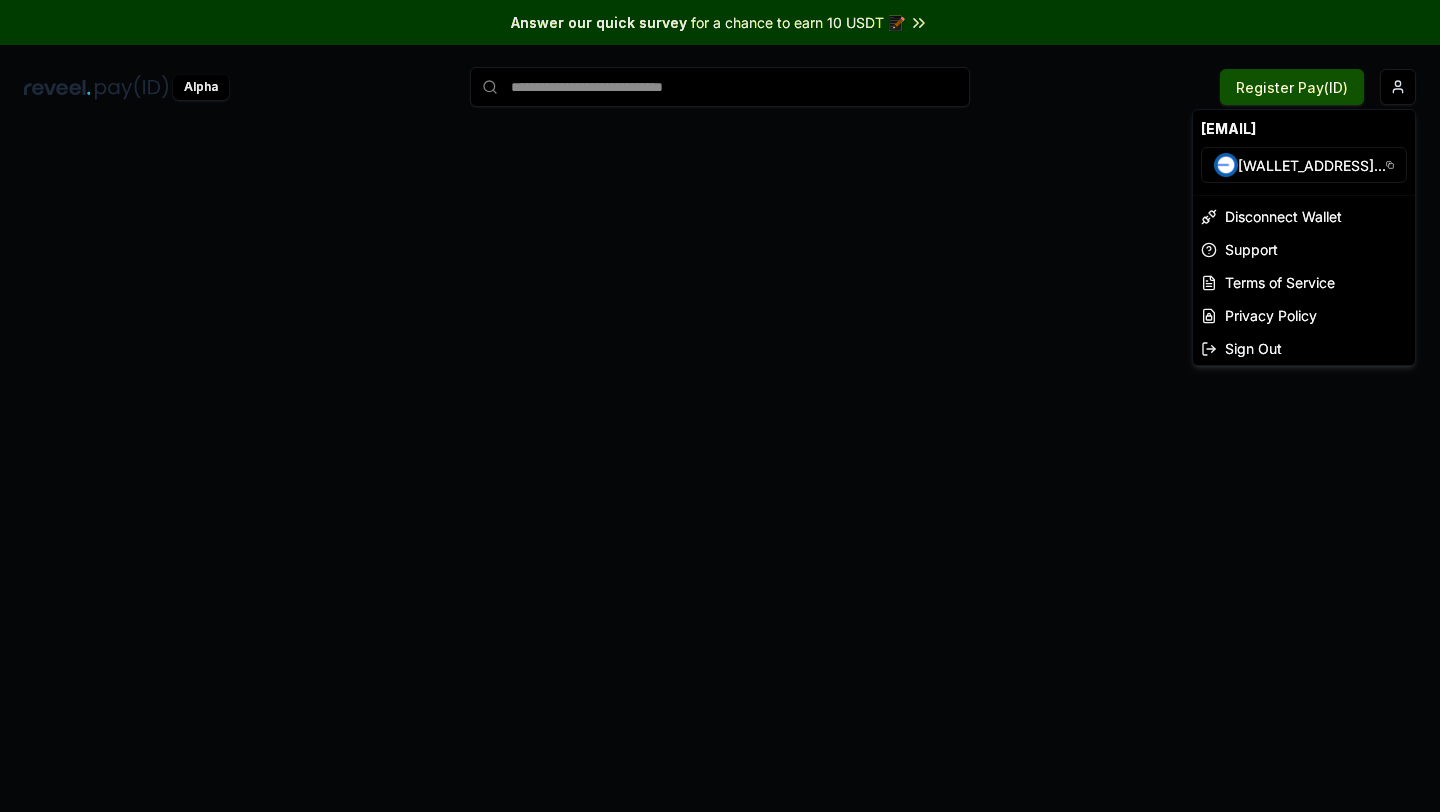 click on "Answer our quick survey for a chance to earn 10 USDT 📝 Alpha Register Pay(ID) [USERNAME]@[DOMAIN]   0xC88C287d5a30 ...     Disconnect Wallet   Support   Terms of Service   Privacy Policy   Sign Out" at bounding box center [720, 406] 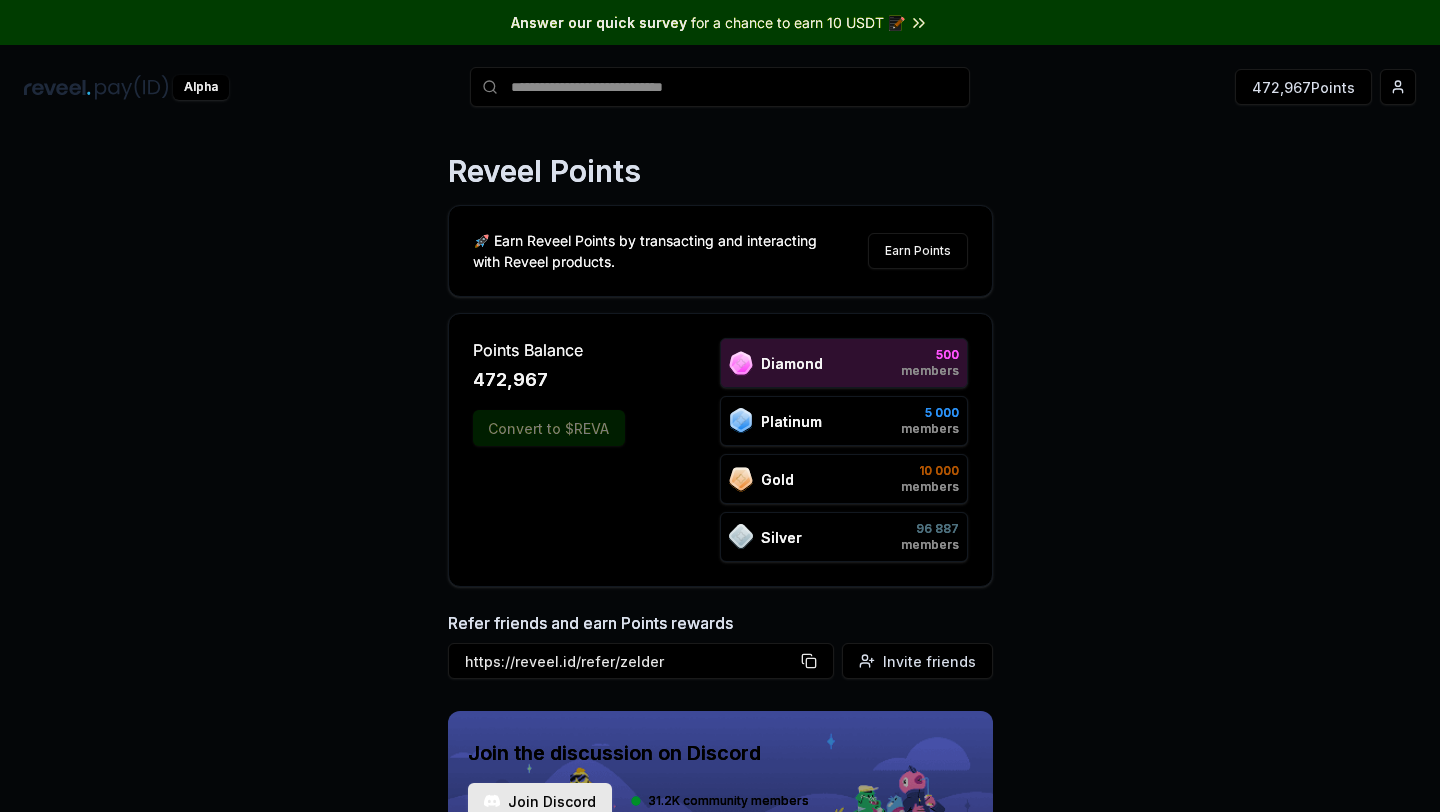 scroll, scrollTop: 0, scrollLeft: 0, axis: both 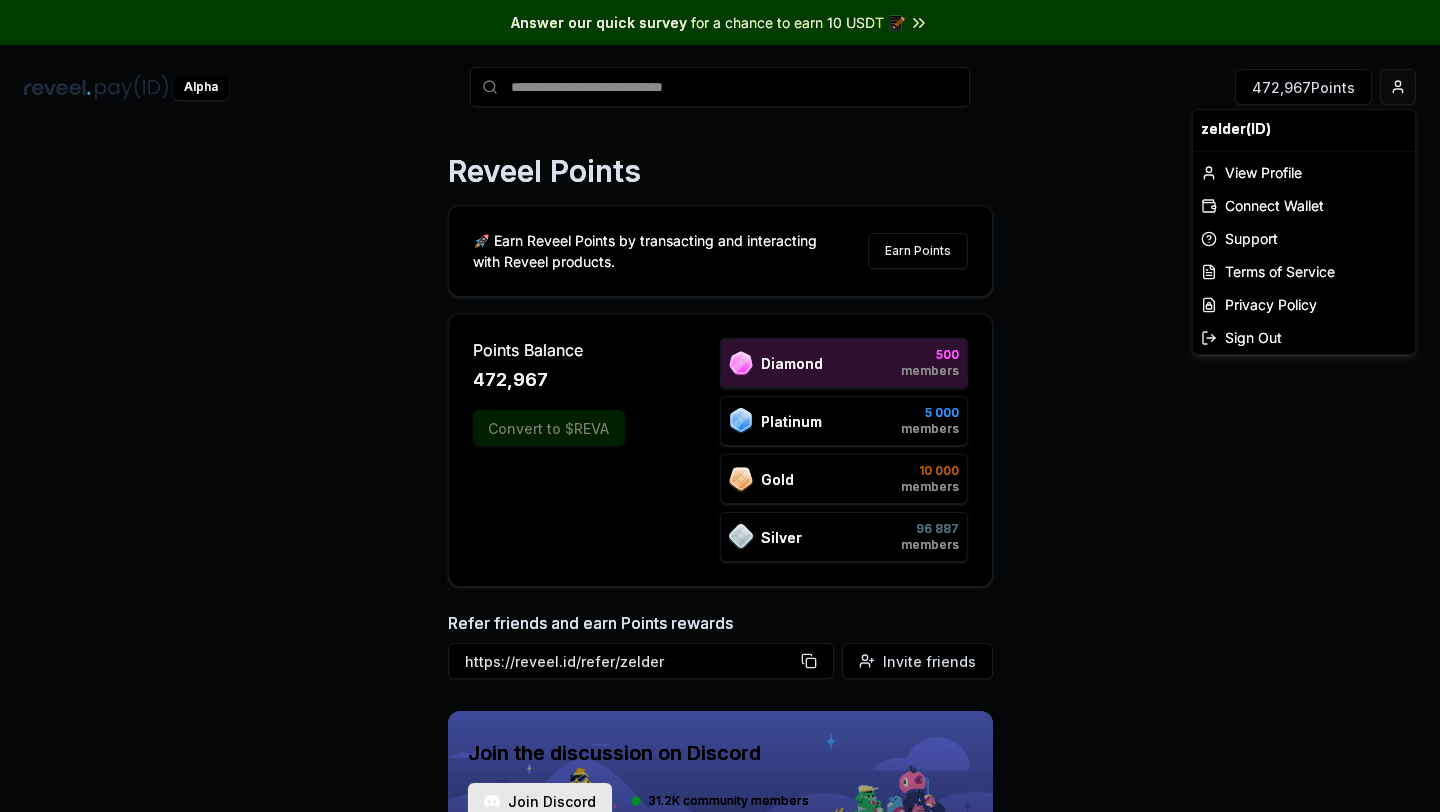 click on "Answer our quick survey for a chance to earn 10 USDT 📝 Alpha 472,967 Points Reveel Points 🚀 Earn Reveel Points by transacting and interacting with Reveel products. Earn Points Points Balance 472,967 Convert to $REVA Diamond 500 members Platinum 5 000 members Gold 10 000 members Silver 96 887 members Refer friends and earn Points rewards https://reveel.id/refer/[USERNAME] Invite friends Join the discussion on Discord Join Discord 31.2K community members Leaderboard Diamond Platinum Gold Silver Rank Pay(ID) Points # 52 [USERNAME] 38,356 # 1 [USERNAME] 741,398 # 2 [USERNAME] 603,512 # 3 [USERNAME] 521,490 # 4 [USERNAME] 427,441 # 5 [USERNAME] 384,203 # 6 [USERNAME] 318,485 # 7 [USERNAME] 311,640 # 8 [USERNAME] 310,785 # 9 [USERNAME] 257,595 # 10 [USERNAME] 248,546 Previous 1 2 3 4 5 More pages 50 Next [USERNAME](ID) View Profile Connect Wallet Support Terms of Service Privacy Policy Sign Out" at bounding box center [720, 406] 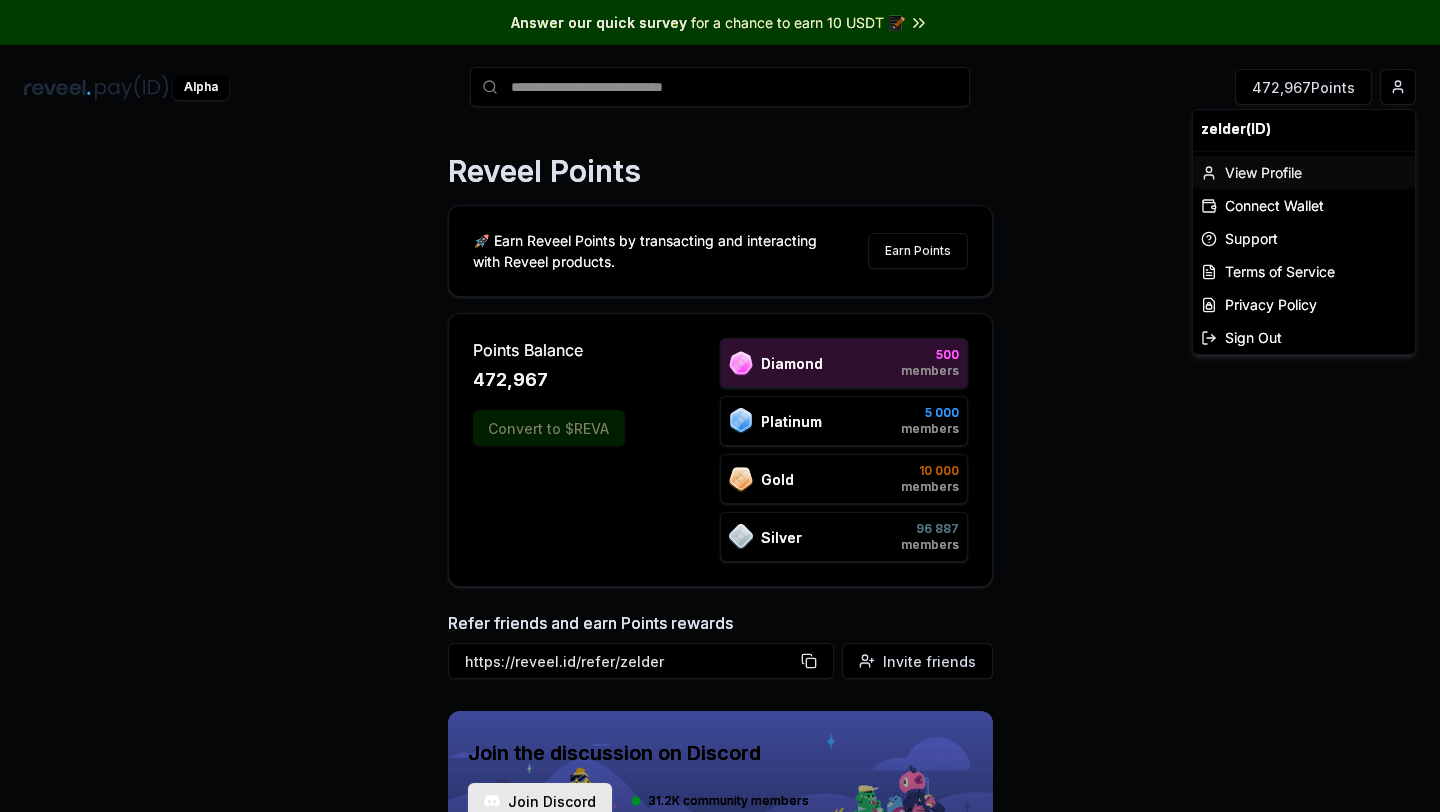 click on "View Profile" at bounding box center [1304, 172] 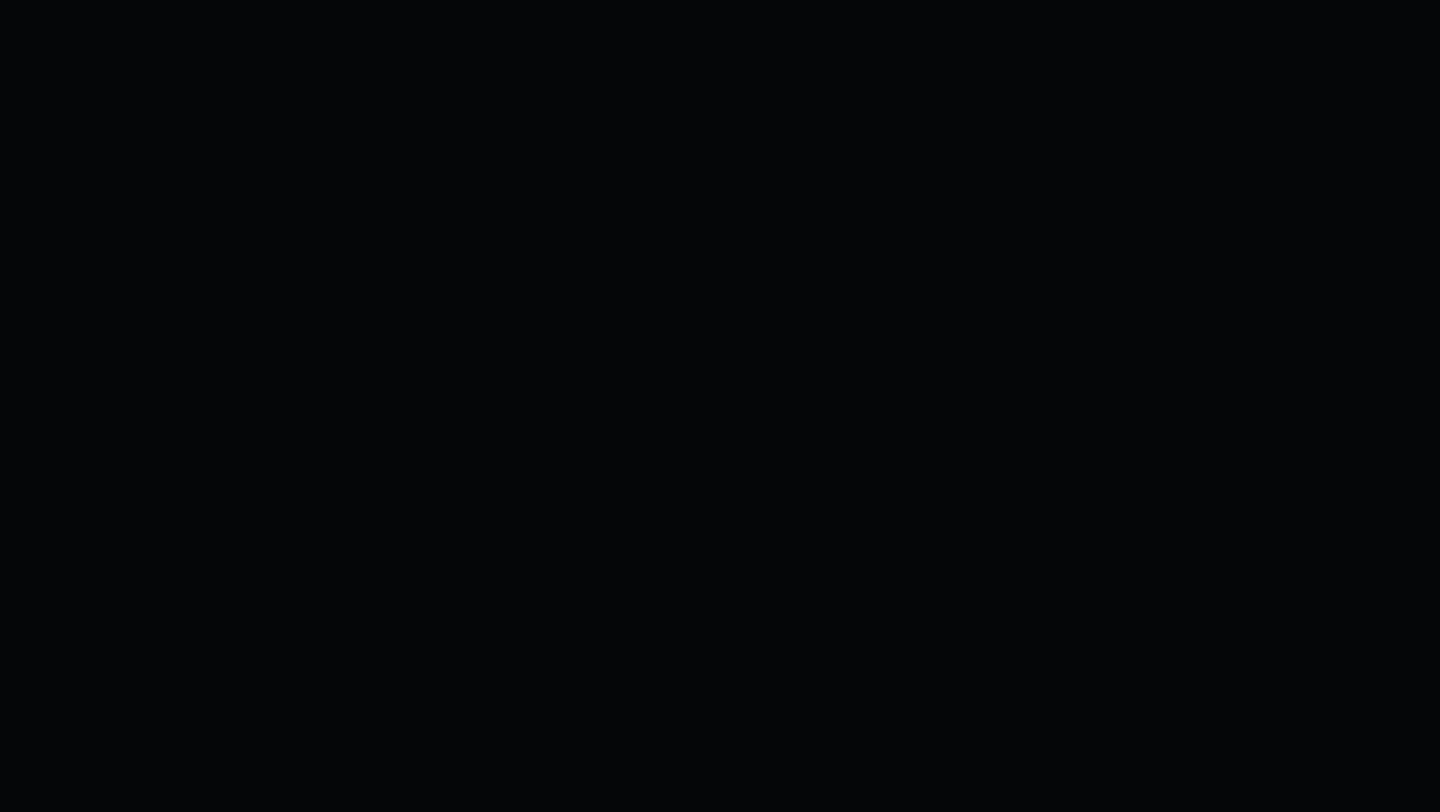 scroll, scrollTop: 0, scrollLeft: 0, axis: both 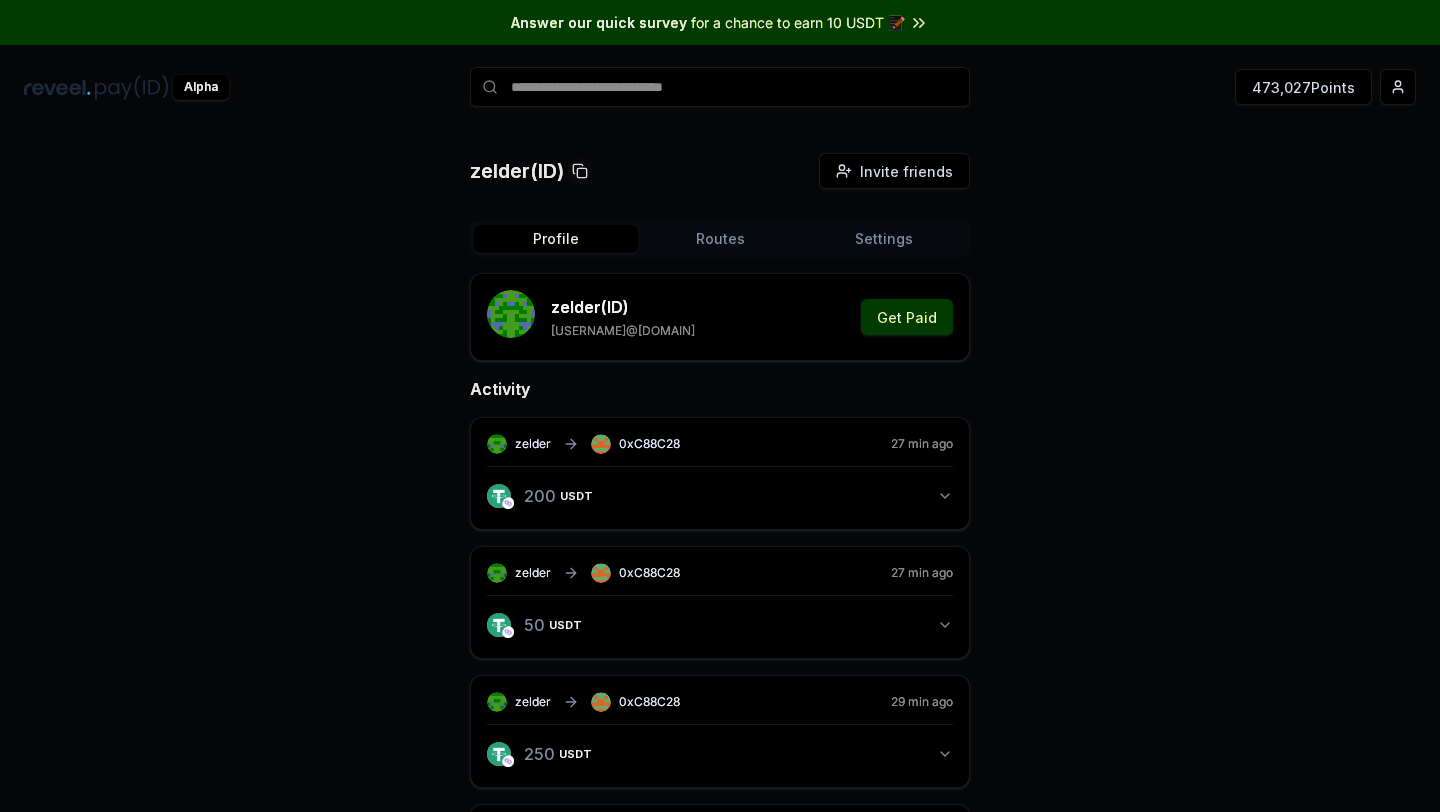 click on "Routes" at bounding box center (720, 239) 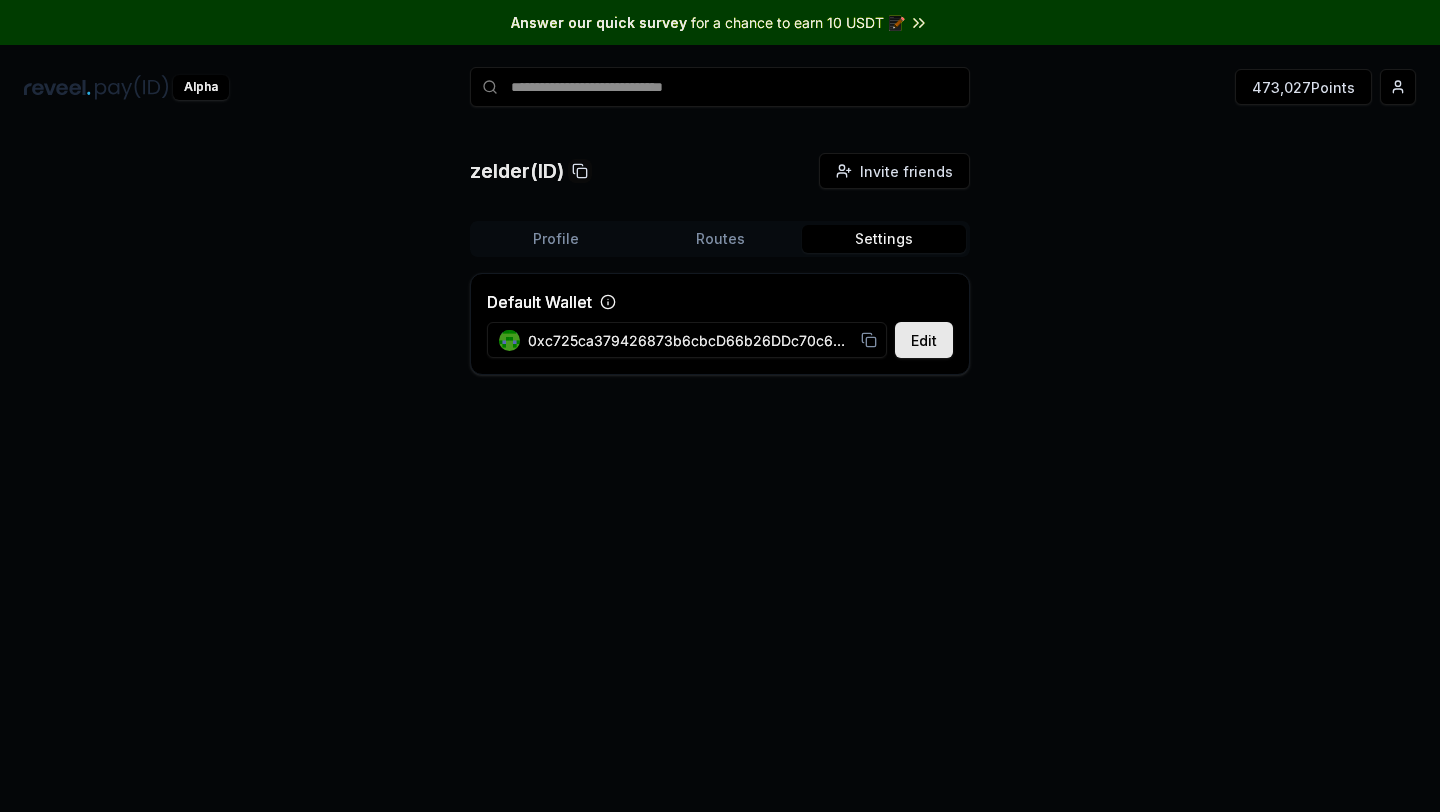 click on "Settings" at bounding box center (884, 239) 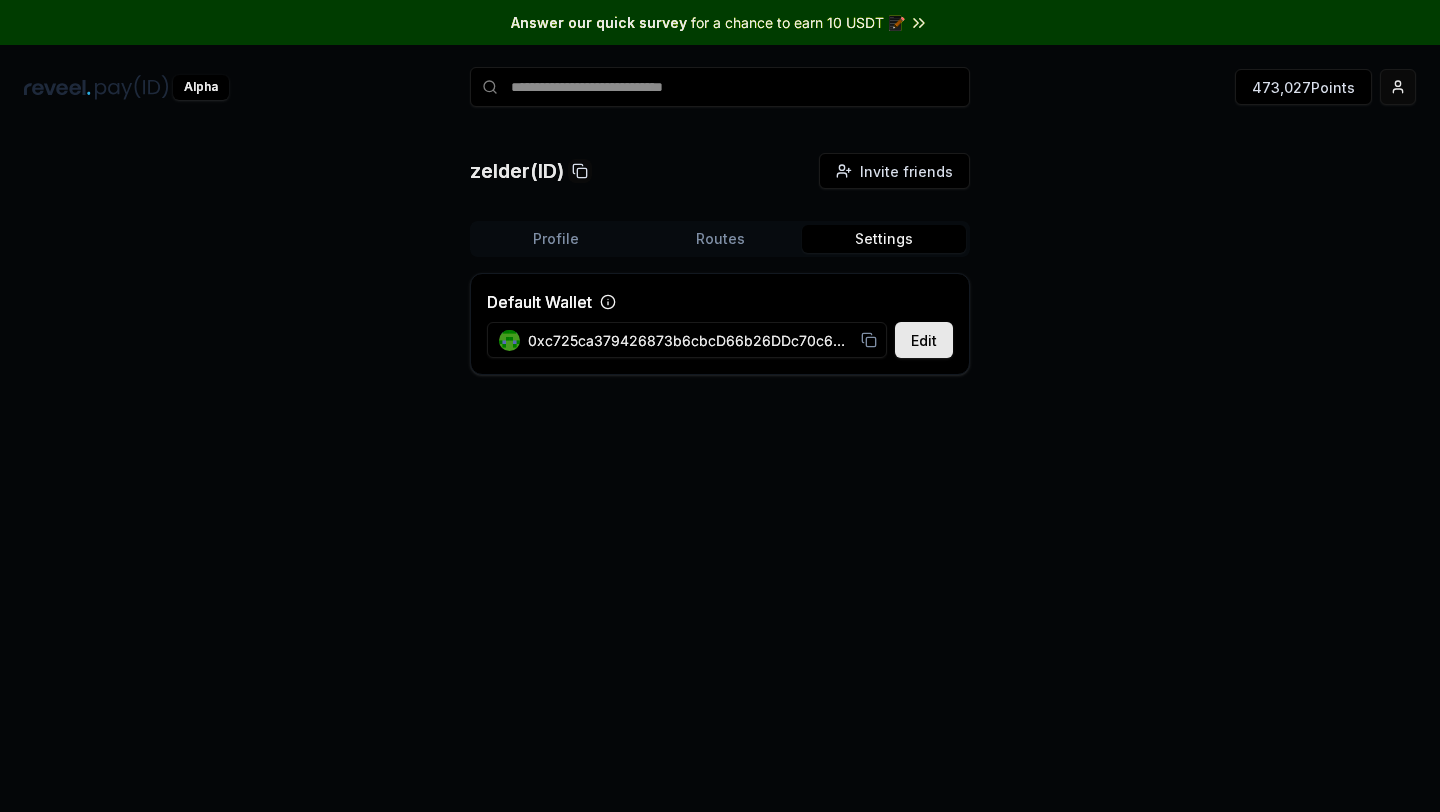 click on "Answer our quick survey for a chance to earn 10 USDT 📝 Alpha 473,027 Points [USERNAME](ID) Invite friends Invite Profile Routes Settings Default Wallet Edit [WALLET_ADDRESS]" at bounding box center (720, 406) 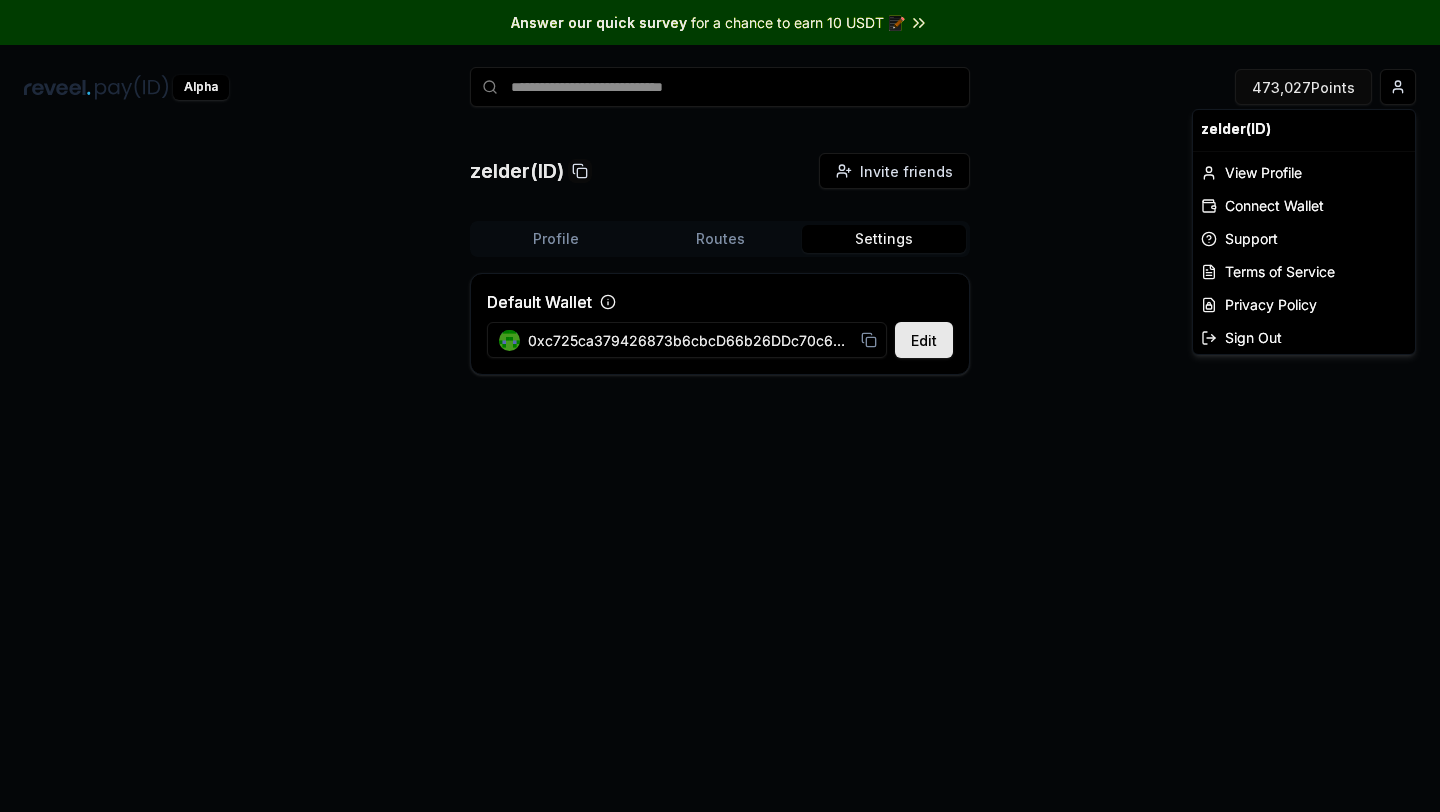 click on "Answer our quick survey for a chance to earn 10 USDT 📝 Alpha   473,027  Points zelder(ID) Invite friends Invite Profile Routes Settings Default Wallet Edit 0xc725ca379426873b6cbcD66b26DDc70c6D446121 zelder(ID)   View Profile   Connect Wallet   Support   Terms of Service   Privacy Policy   Sign Out" at bounding box center (720, 406) 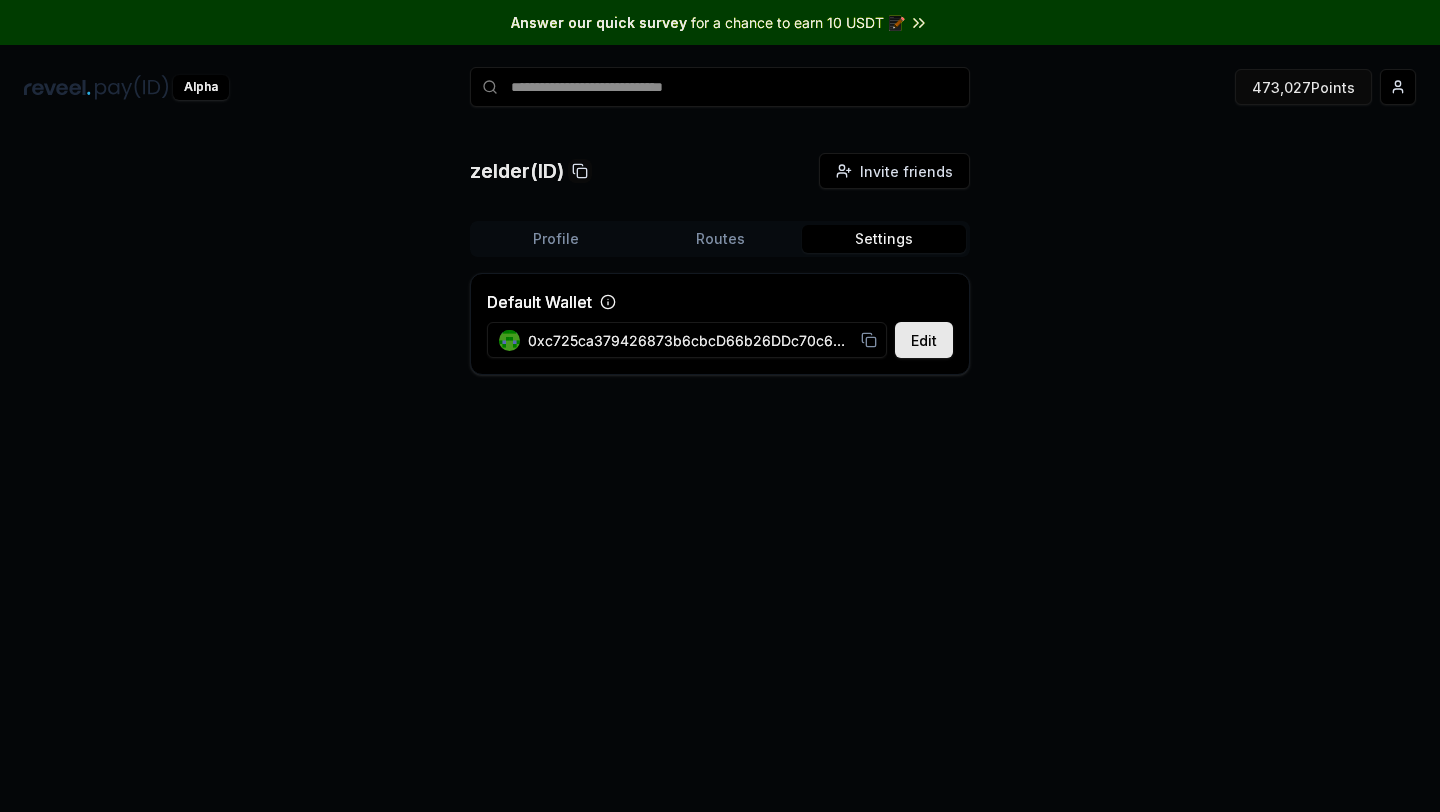 click on "473,027  Points" at bounding box center (1303, 87) 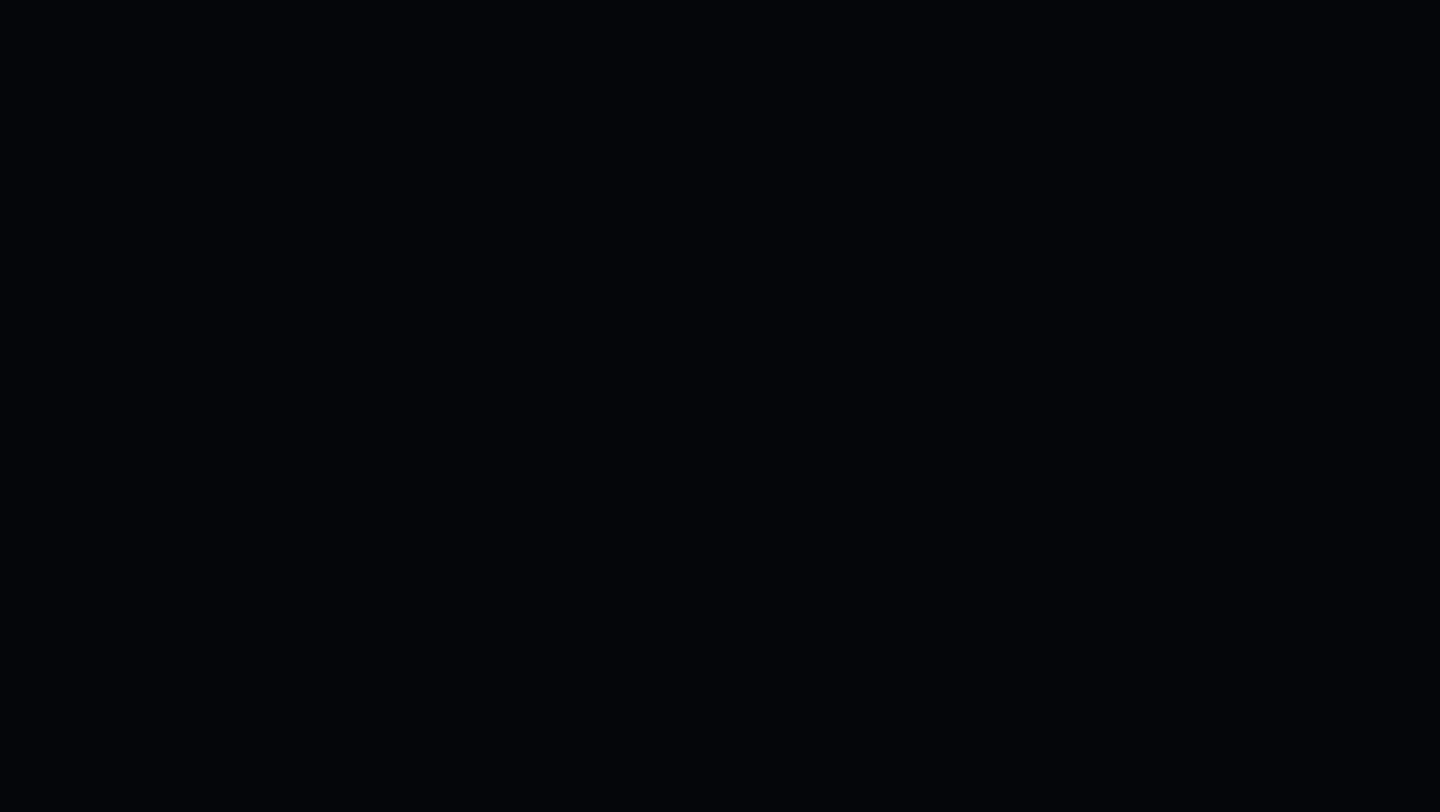 scroll, scrollTop: 0, scrollLeft: 0, axis: both 